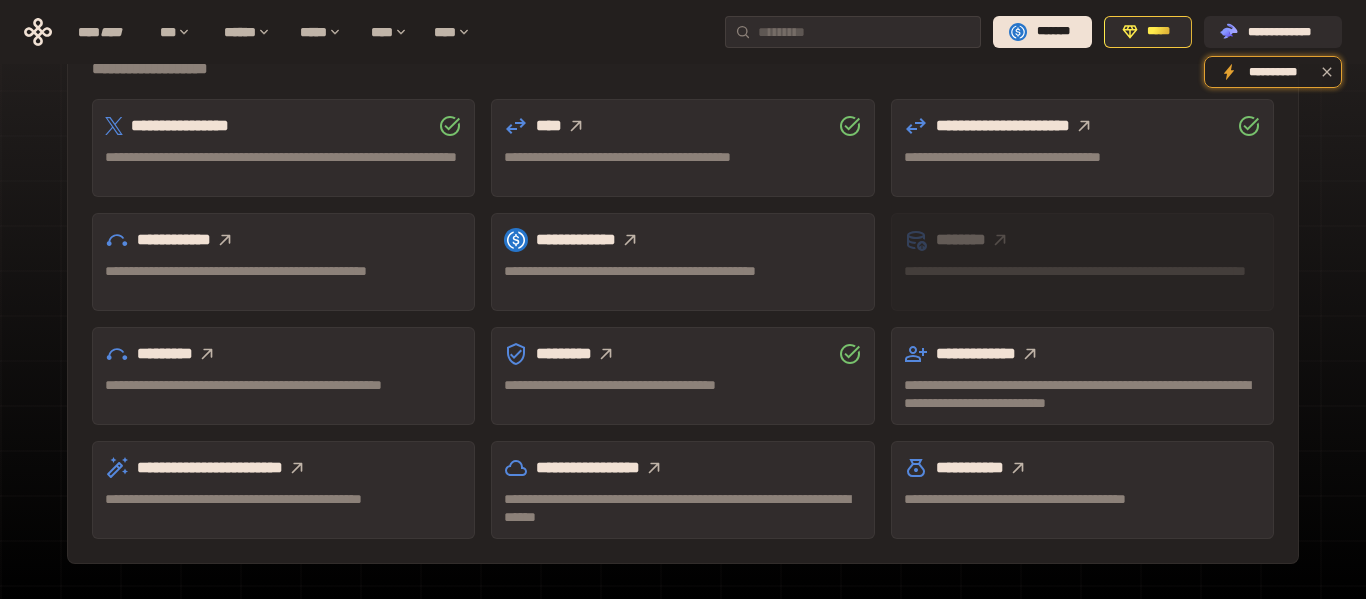 scroll, scrollTop: 640, scrollLeft: 0, axis: vertical 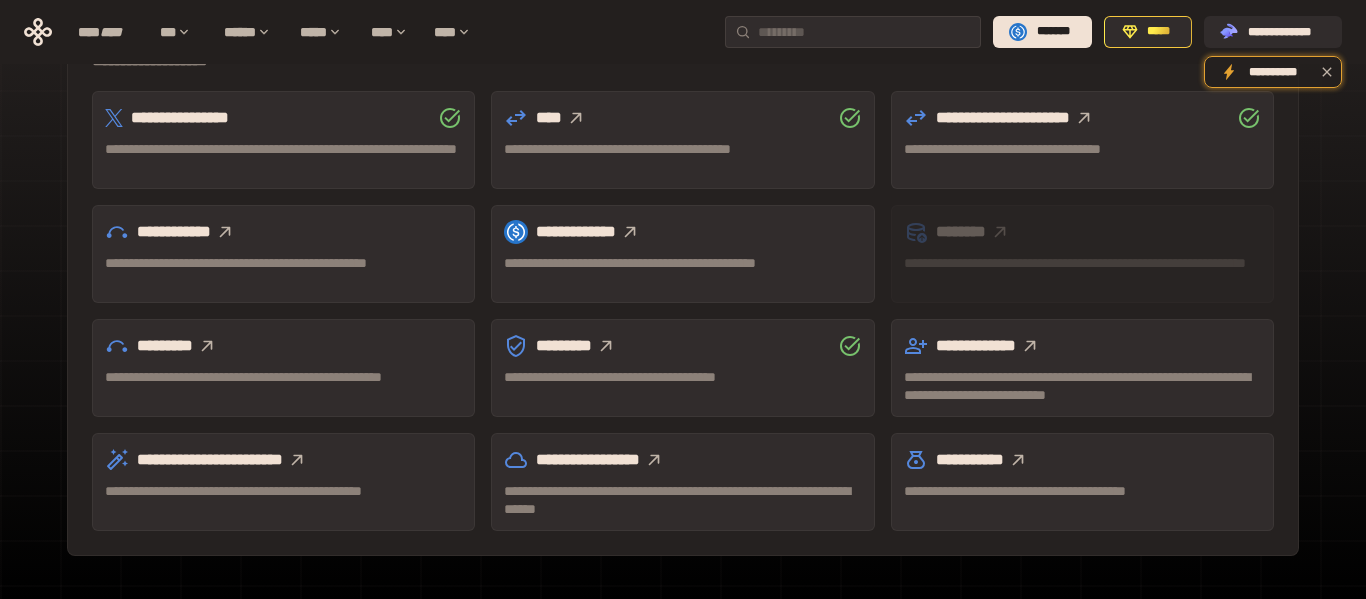 click on "**********" at bounding box center (682, 272) 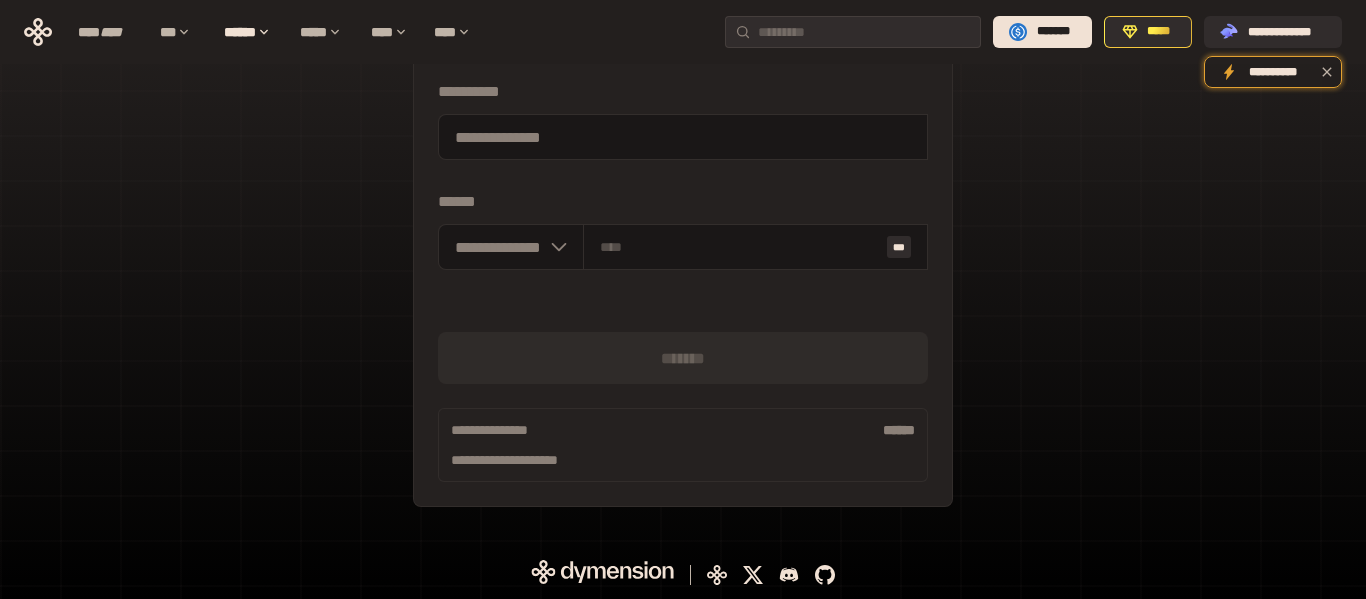 scroll, scrollTop: 189, scrollLeft: 0, axis: vertical 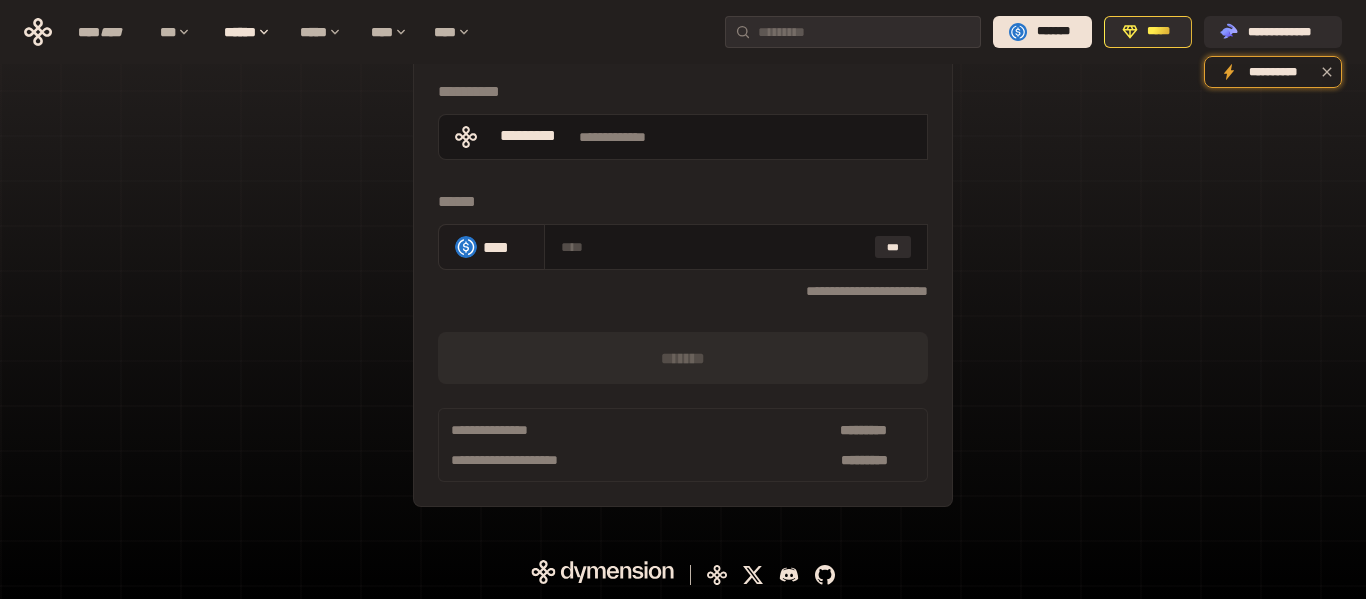 click on "****" at bounding box center (505, 247) 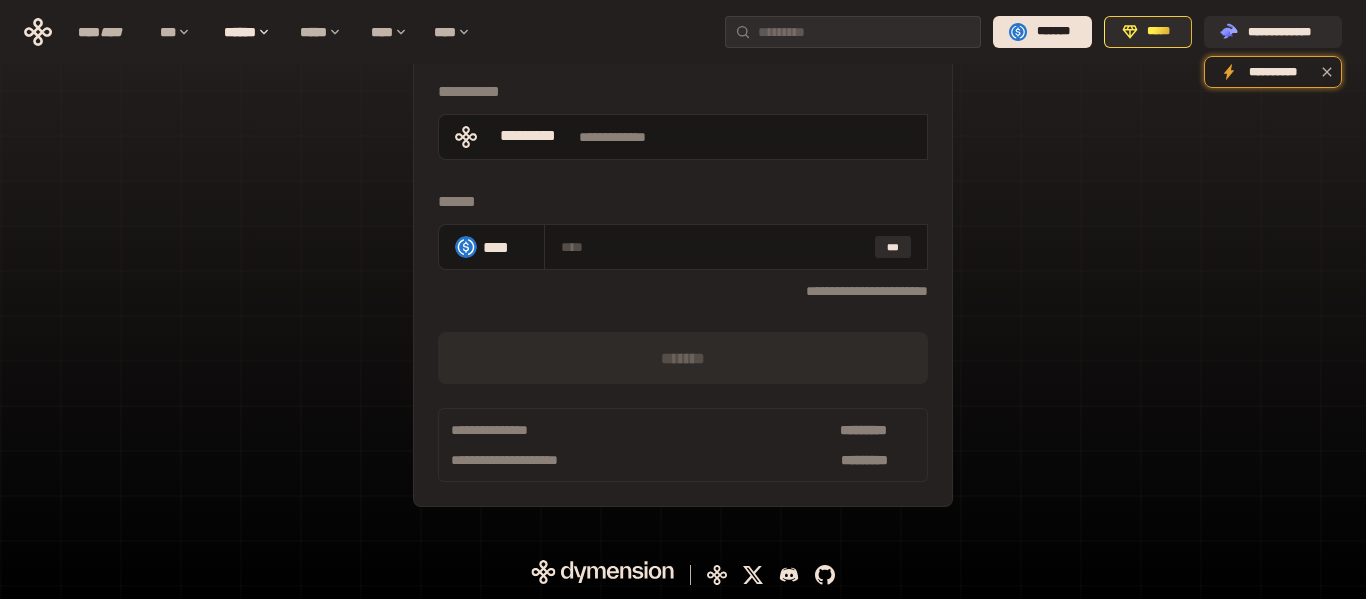 click on "[FIRST] [LAST] [COMPANY] [PRODUCT] [VERSION]
.st0{fill:url(#SVGID_1_);}
.st1{fill-rule:evenodd;clip-rule:evenodd;fill:url(#SVGID_00000161597173617360504640000012432366591255278478_);}
.st2{fill-rule:evenodd;clip-rule:evenodd;fill:url(#SVGID_00000021803777515098205300000017382971856690286485_);}
.st3{fill:url(#SVGID_00000031192219548086493050000012287181694732331425_);}
[FIRST] [LAST] [COMPANY] [PRODUCT] [VERSION] [OS] [BUILD] [DATE] [BUILD] [VERSION] [OS] [BUILD]" at bounding box center [683, 213] 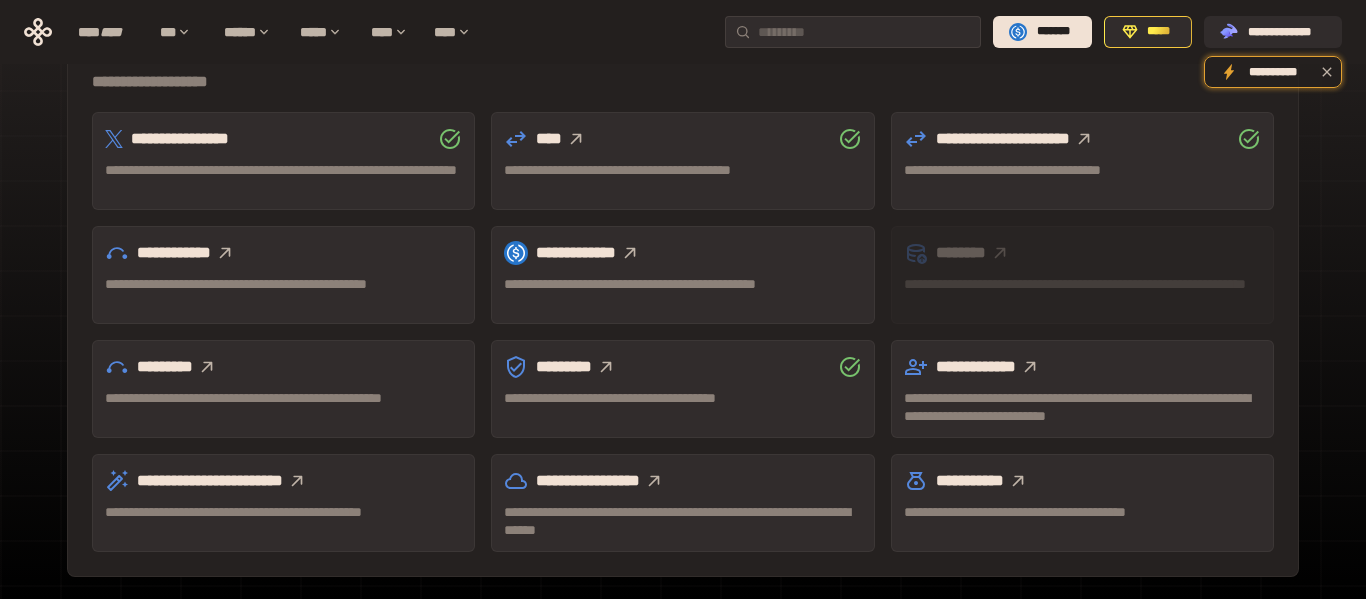 scroll, scrollTop: 640, scrollLeft: 0, axis: vertical 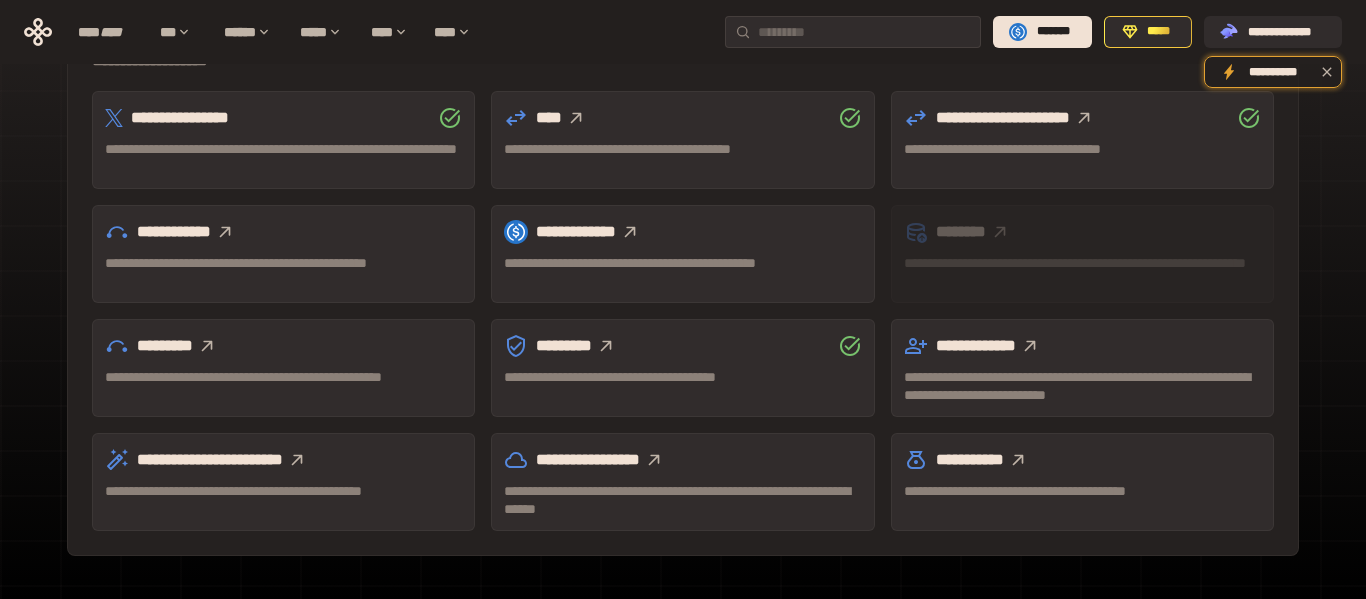 click on "**********" at bounding box center (682, 149) 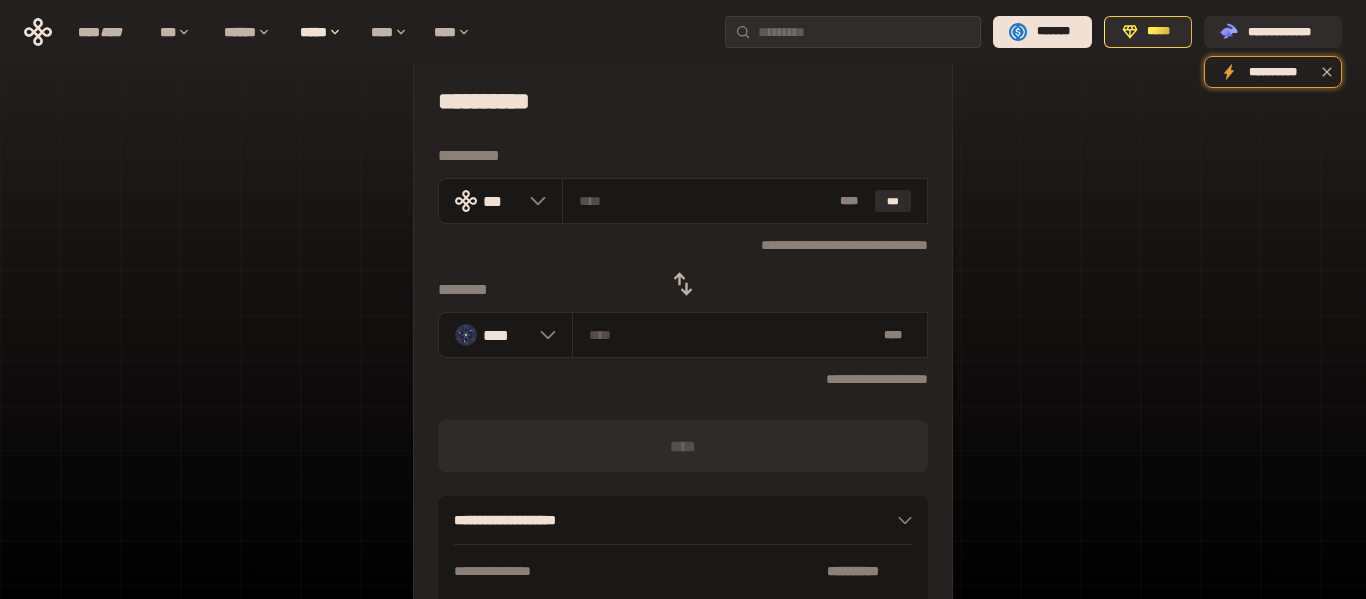 scroll, scrollTop: 4, scrollLeft: 0, axis: vertical 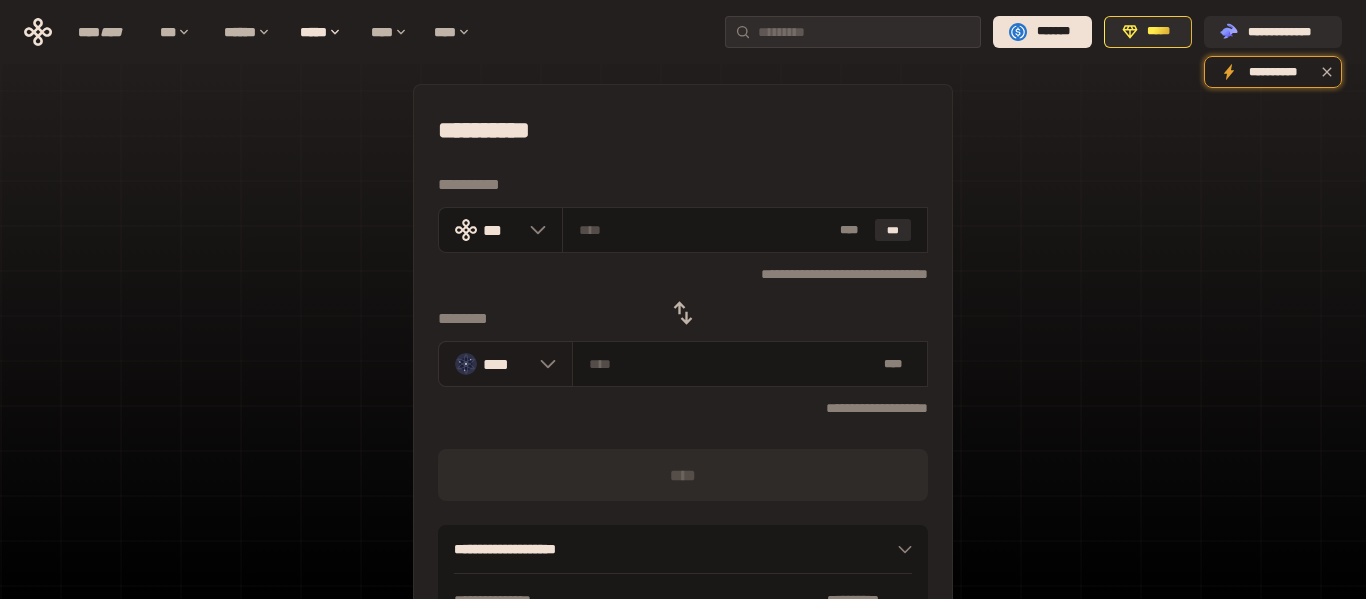 click on "****" at bounding box center (506, 364) 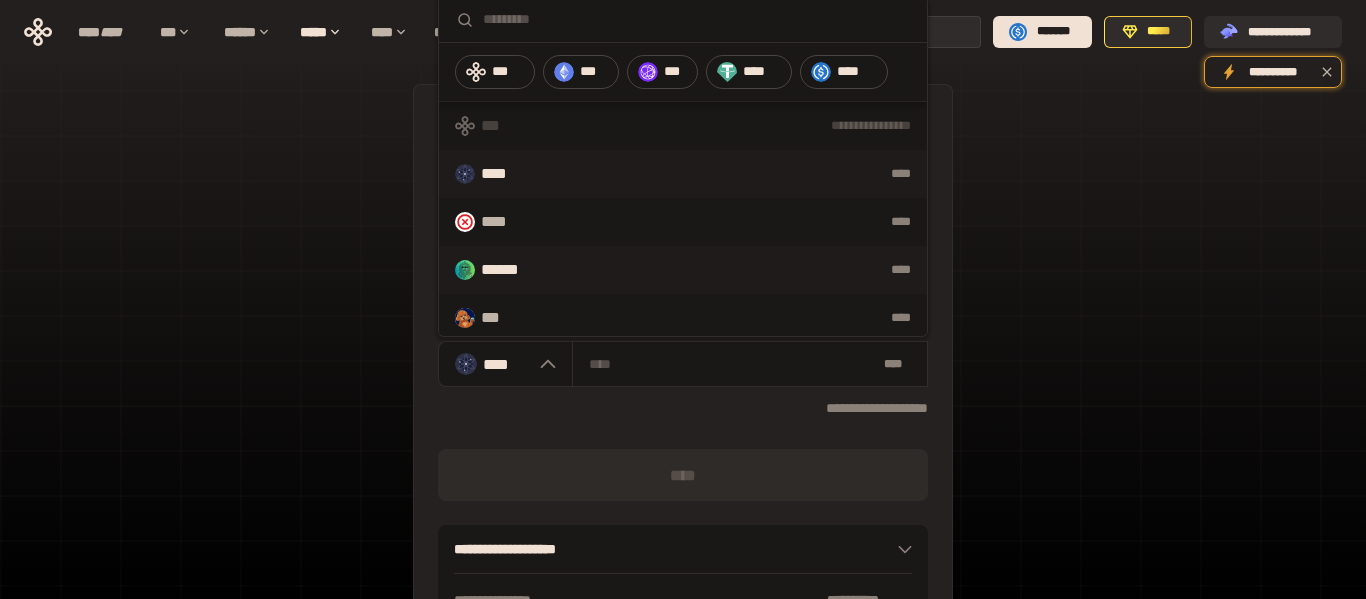 scroll, scrollTop: 0, scrollLeft: 0, axis: both 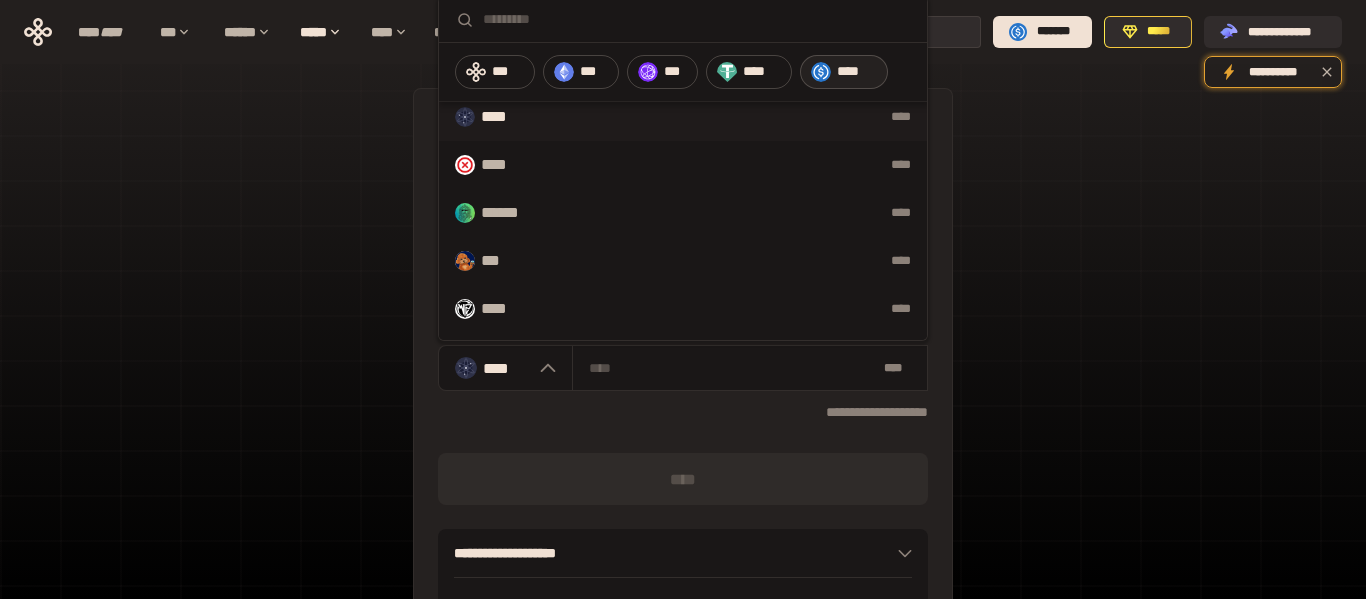 click on "****" at bounding box center (857, 72) 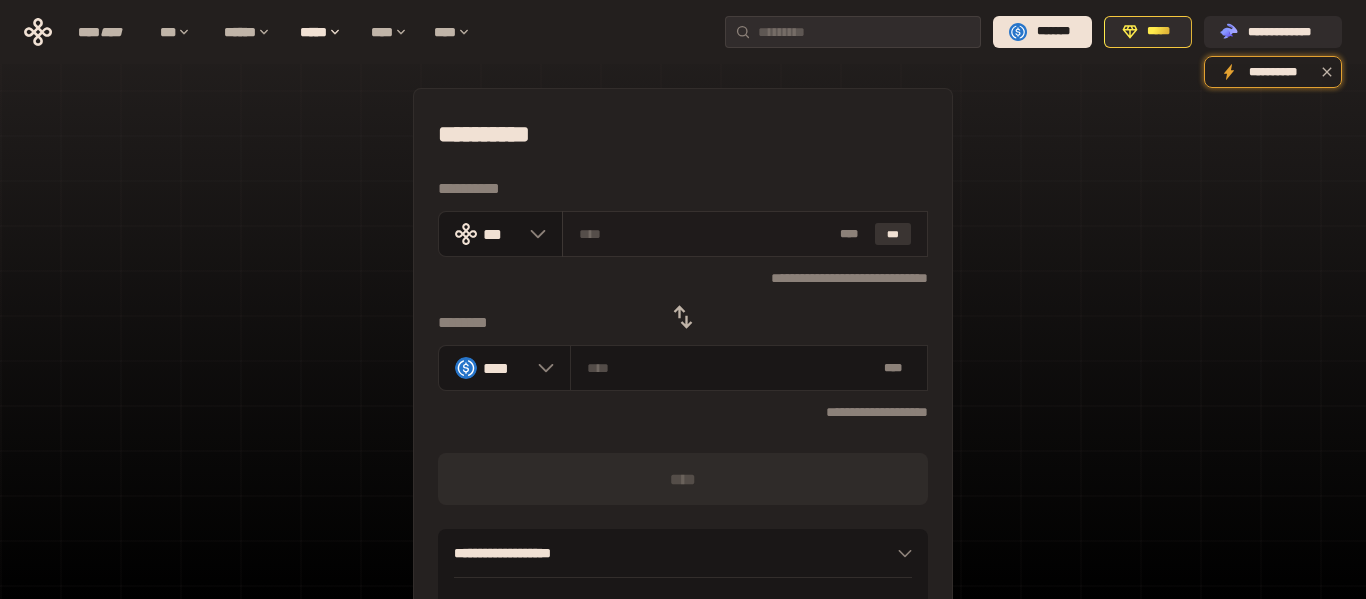 click on "***" at bounding box center (893, 234) 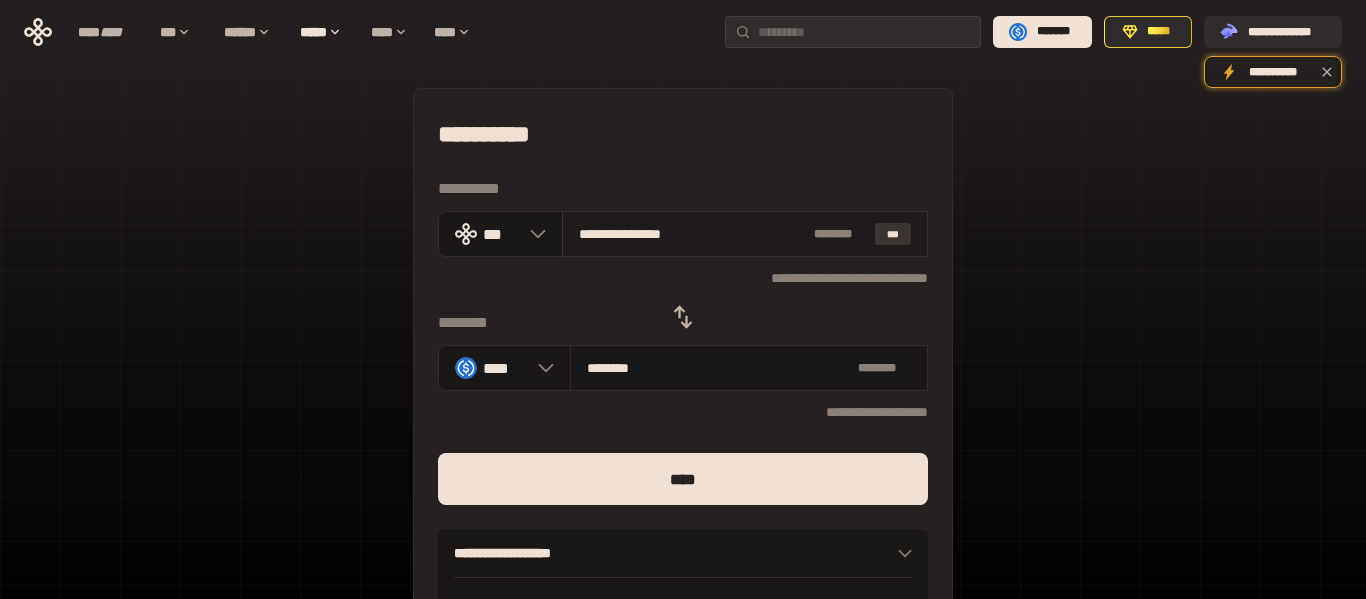 type on "********" 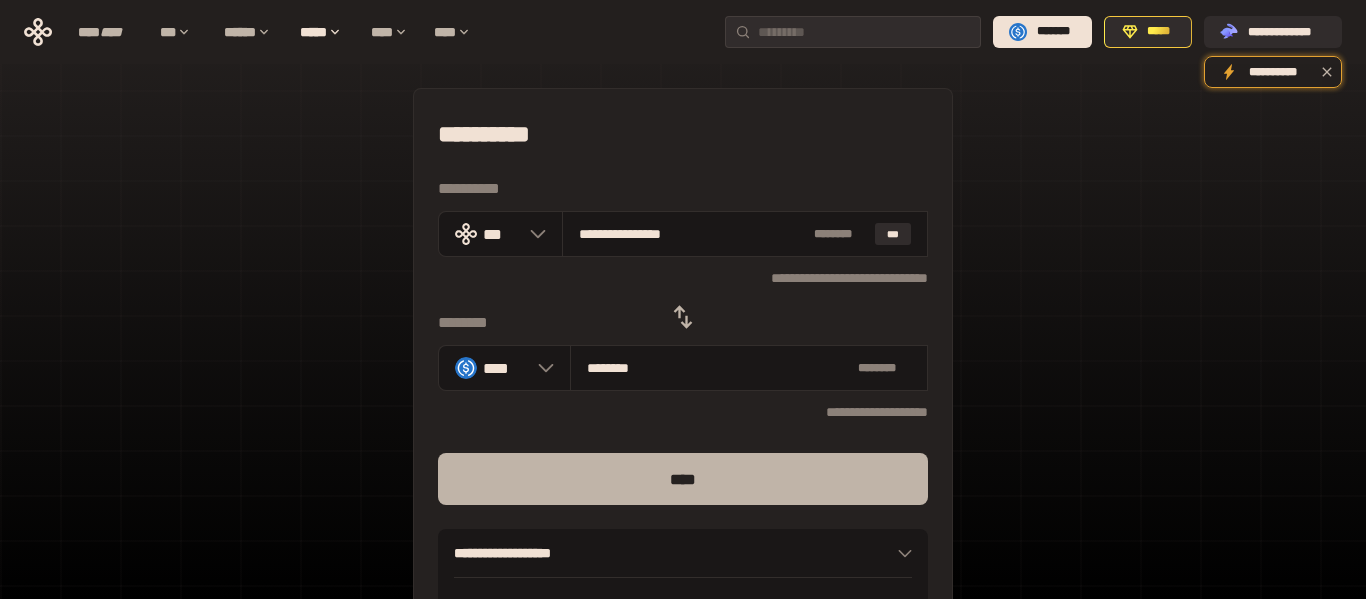 click on "****" at bounding box center [683, 479] 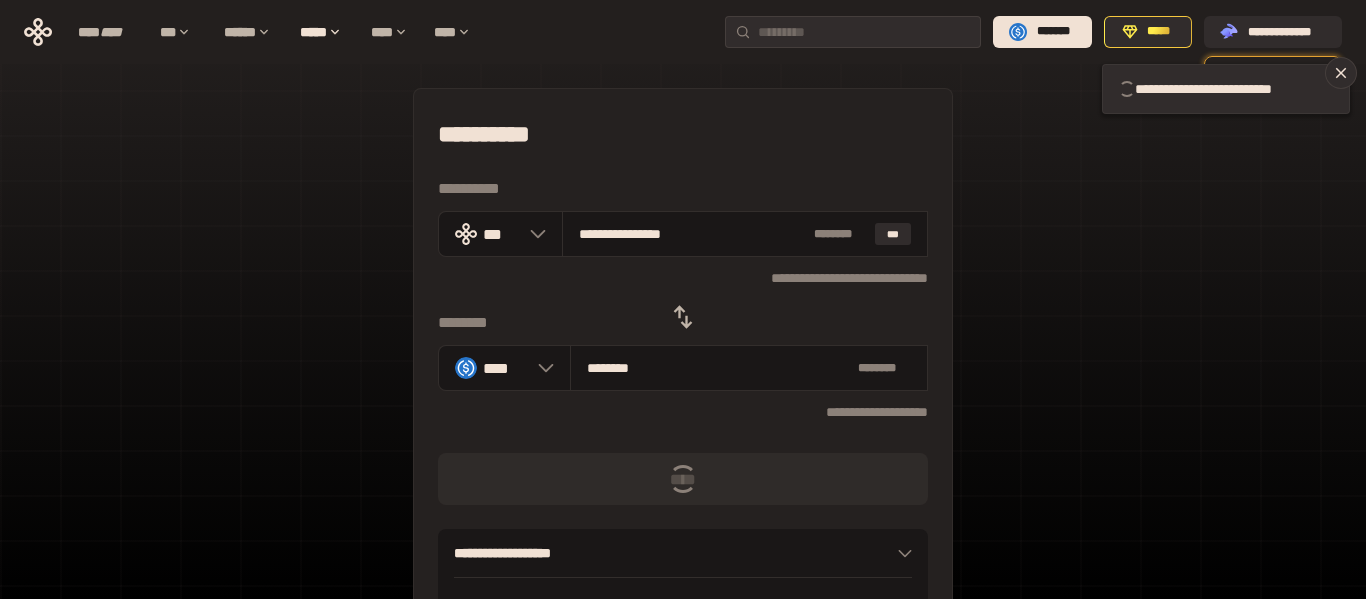 type 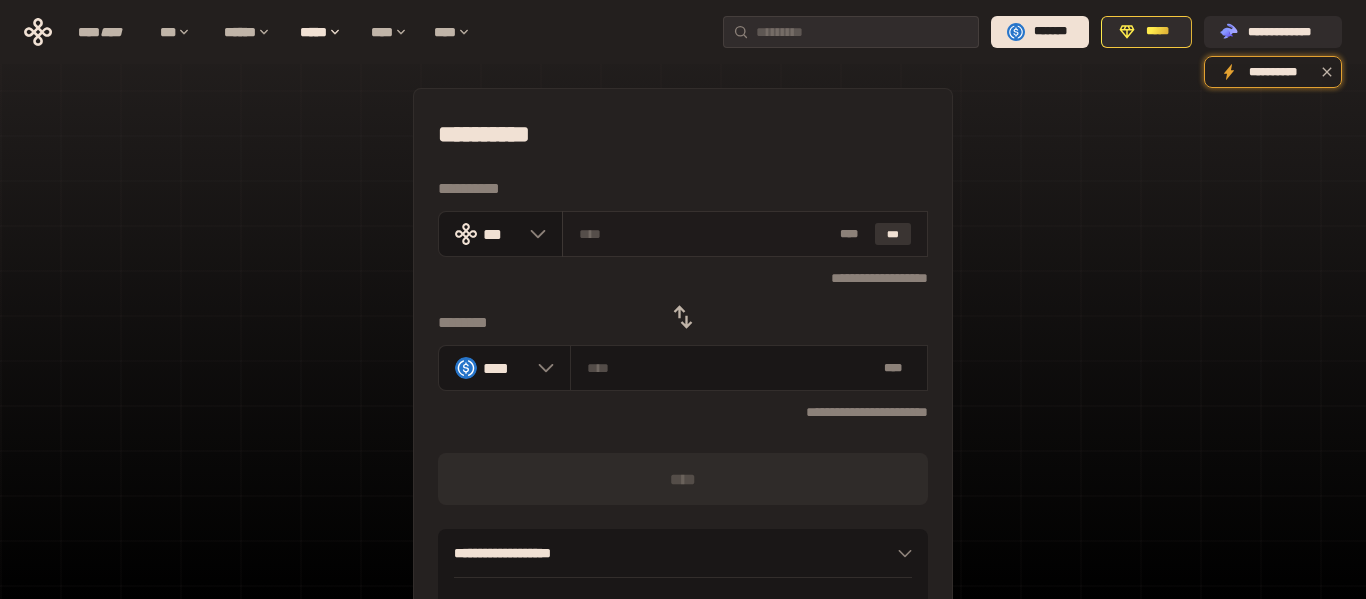 click on "***" at bounding box center (893, 234) 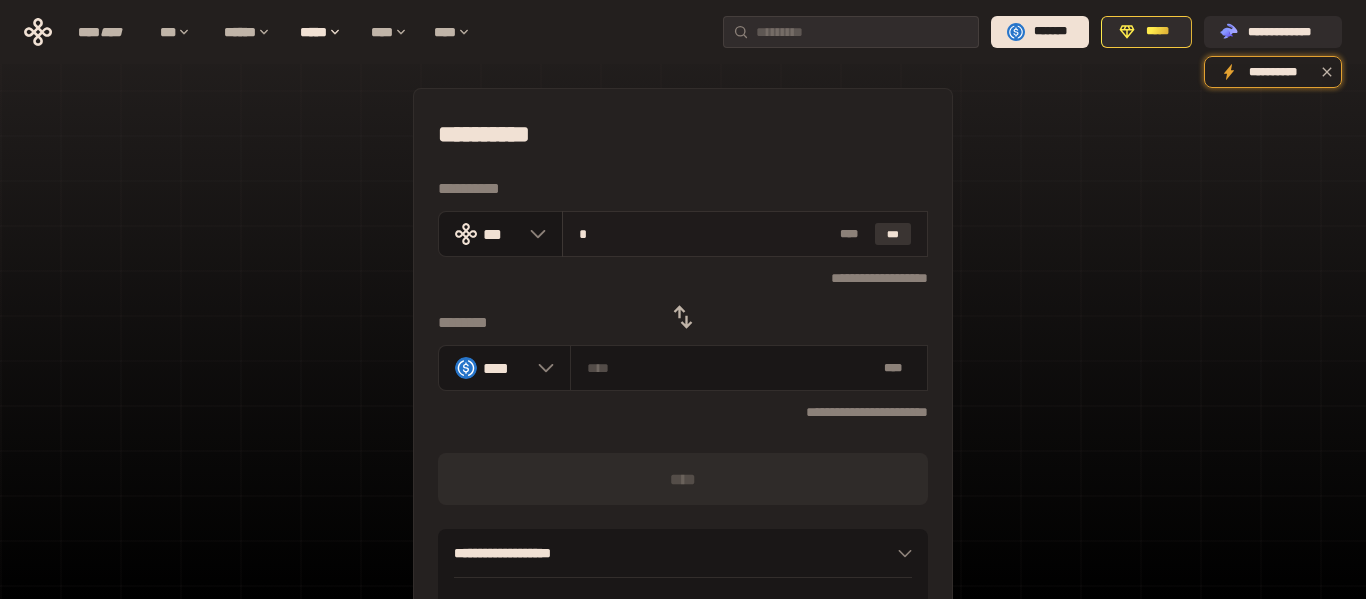 type 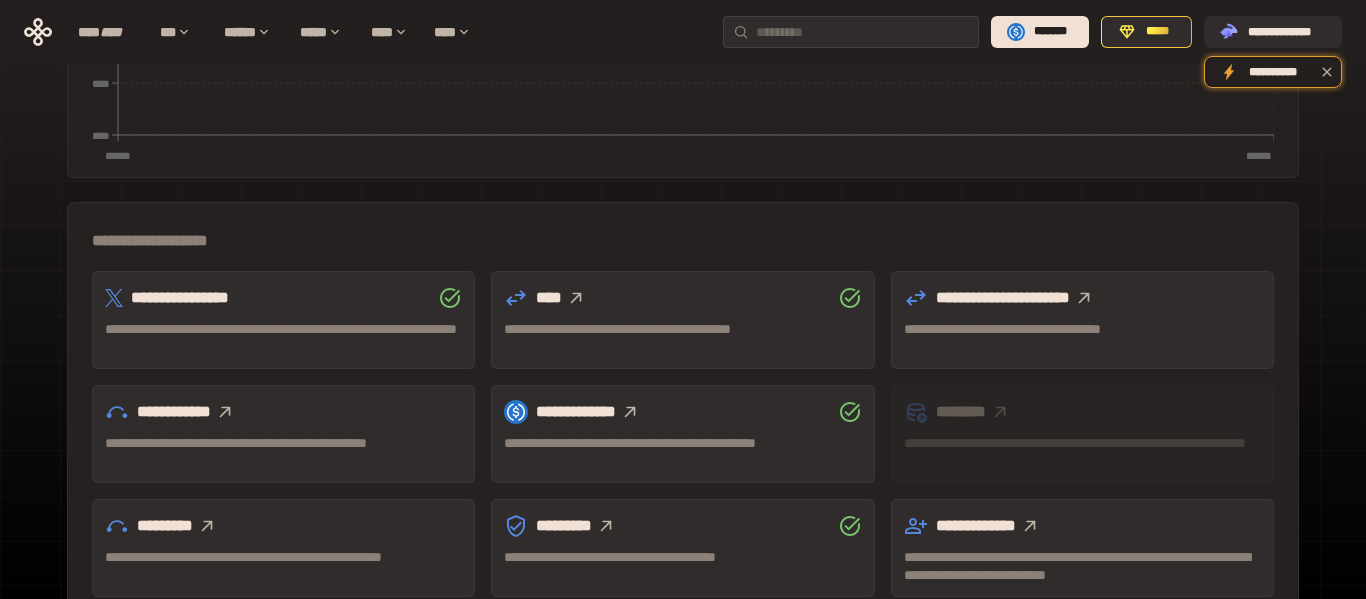 scroll, scrollTop: 640, scrollLeft: 0, axis: vertical 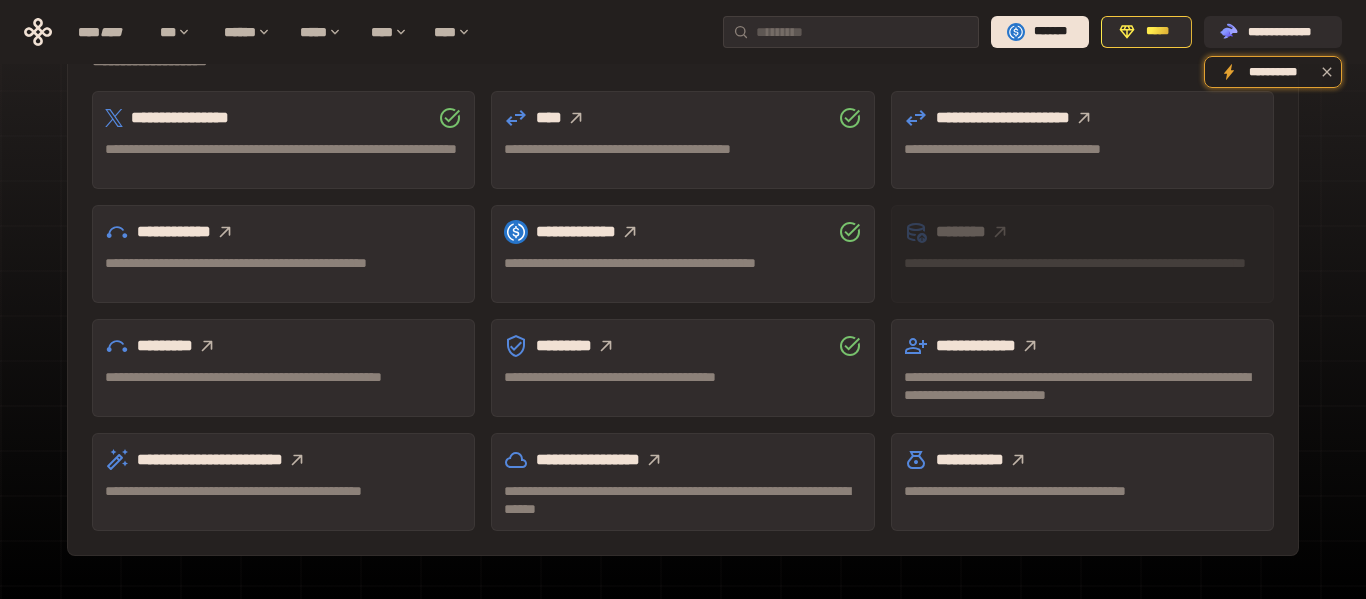 click 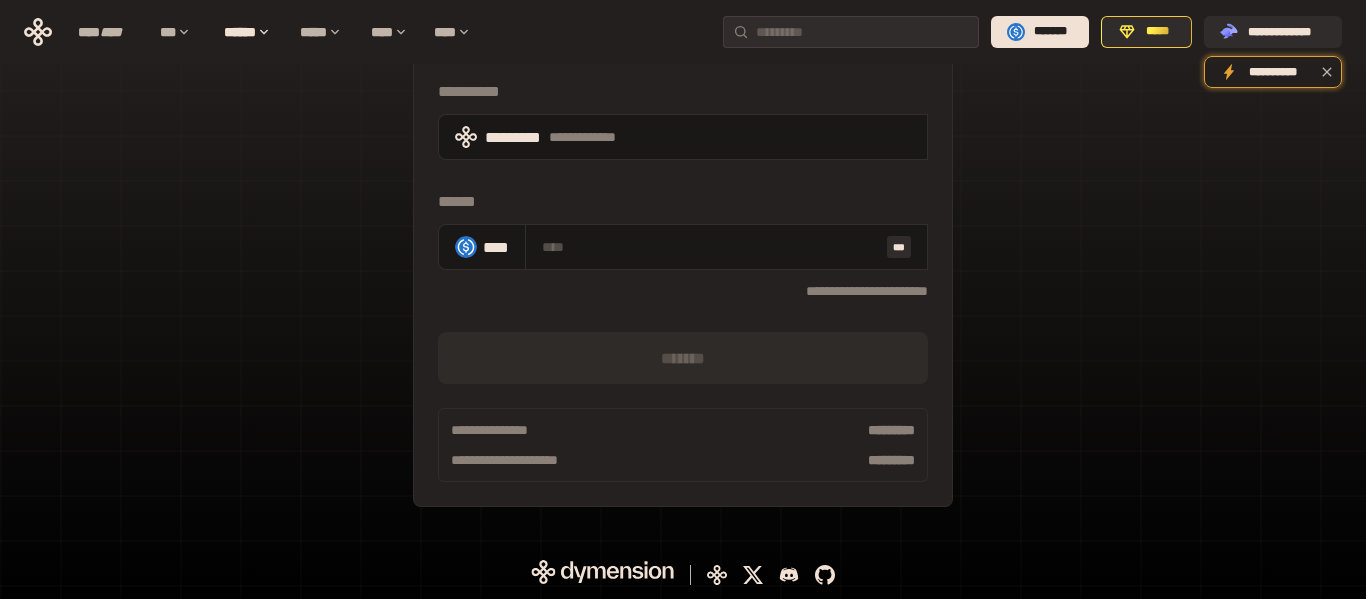 scroll, scrollTop: 189, scrollLeft: 0, axis: vertical 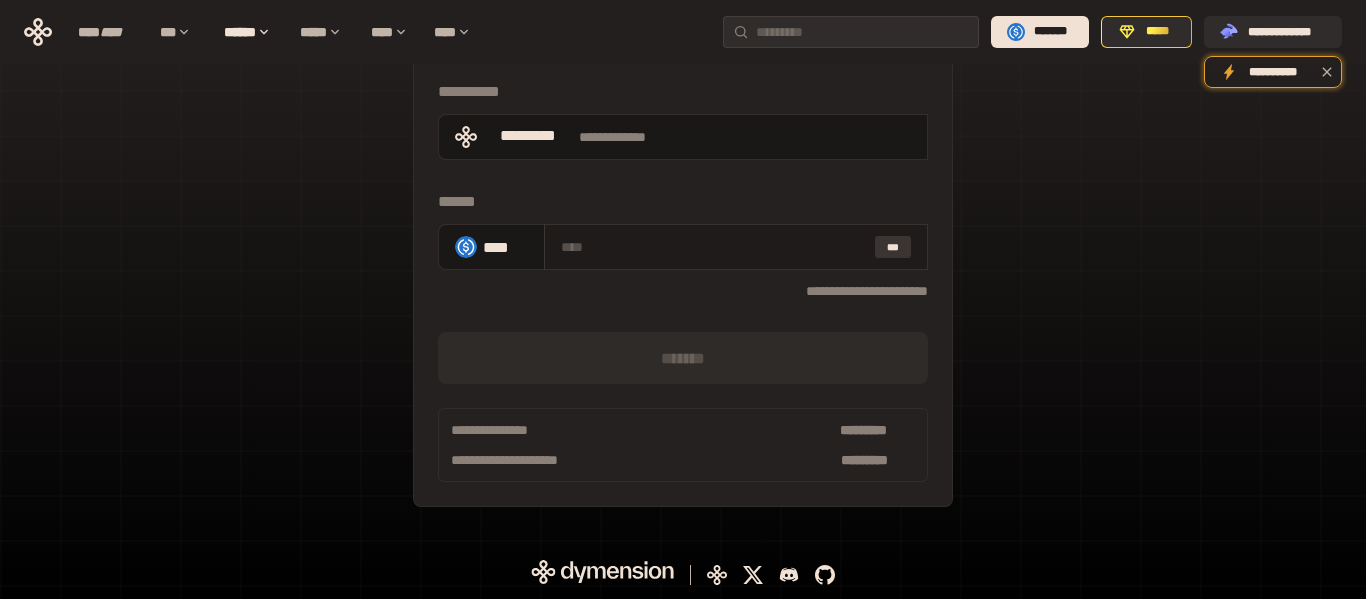 click on "***" at bounding box center [893, 247] 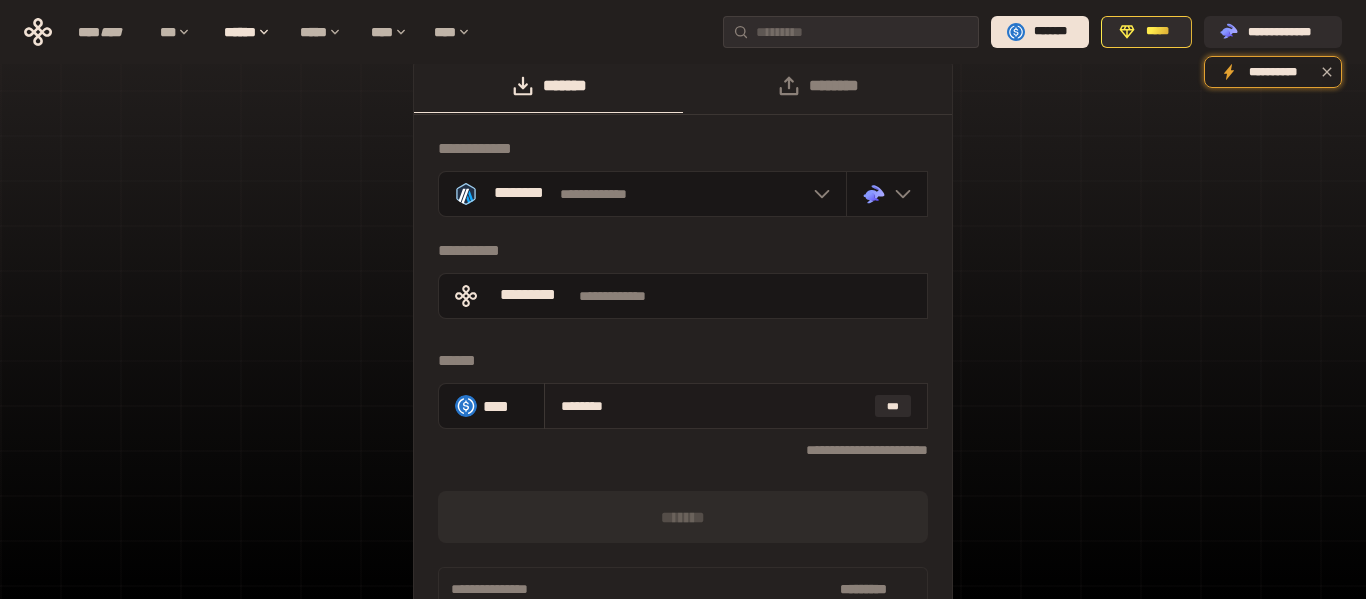 scroll, scrollTop: 0, scrollLeft: 0, axis: both 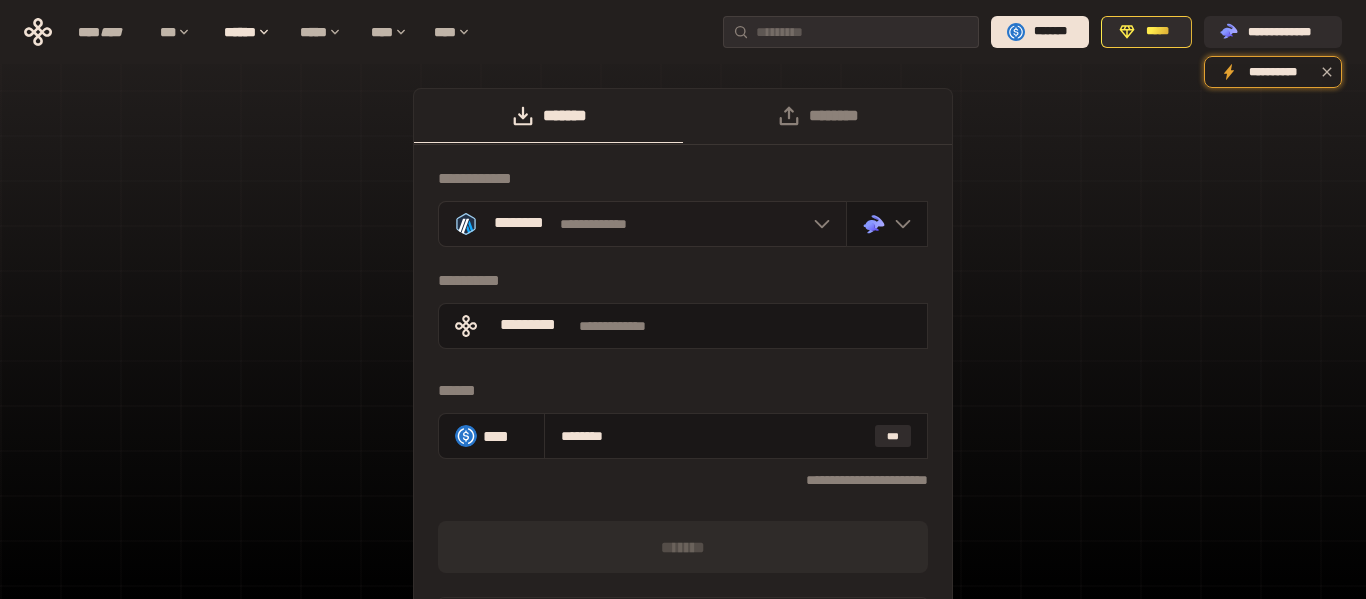 click 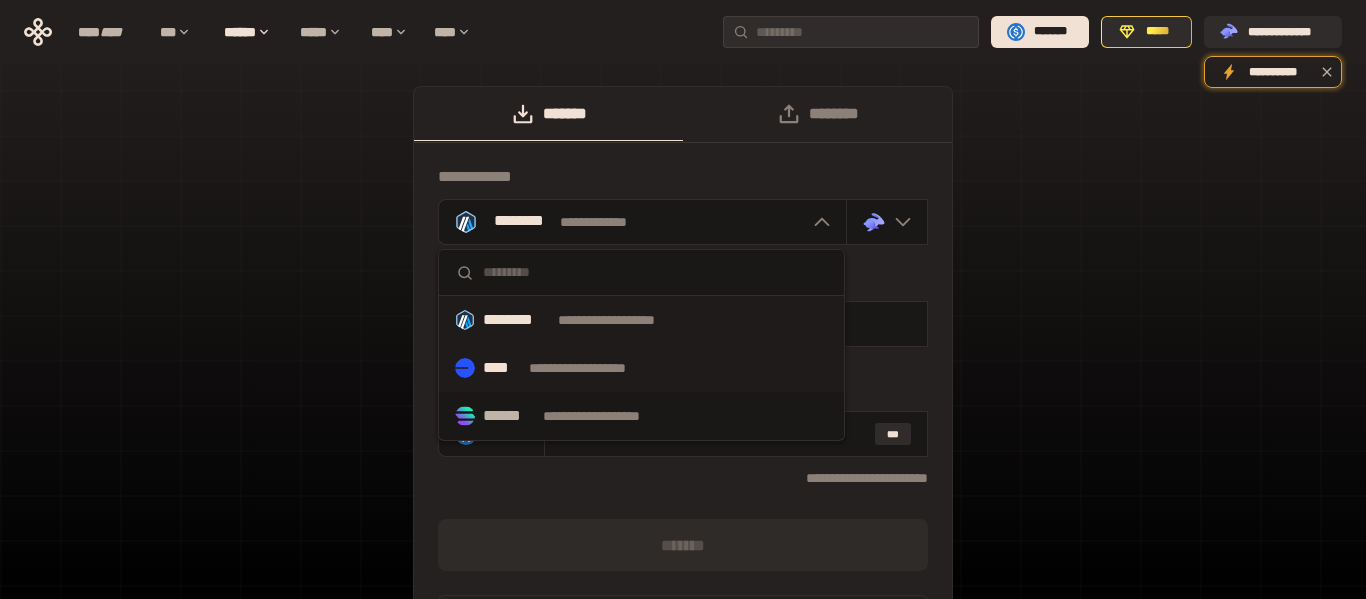 scroll, scrollTop: 0, scrollLeft: 0, axis: both 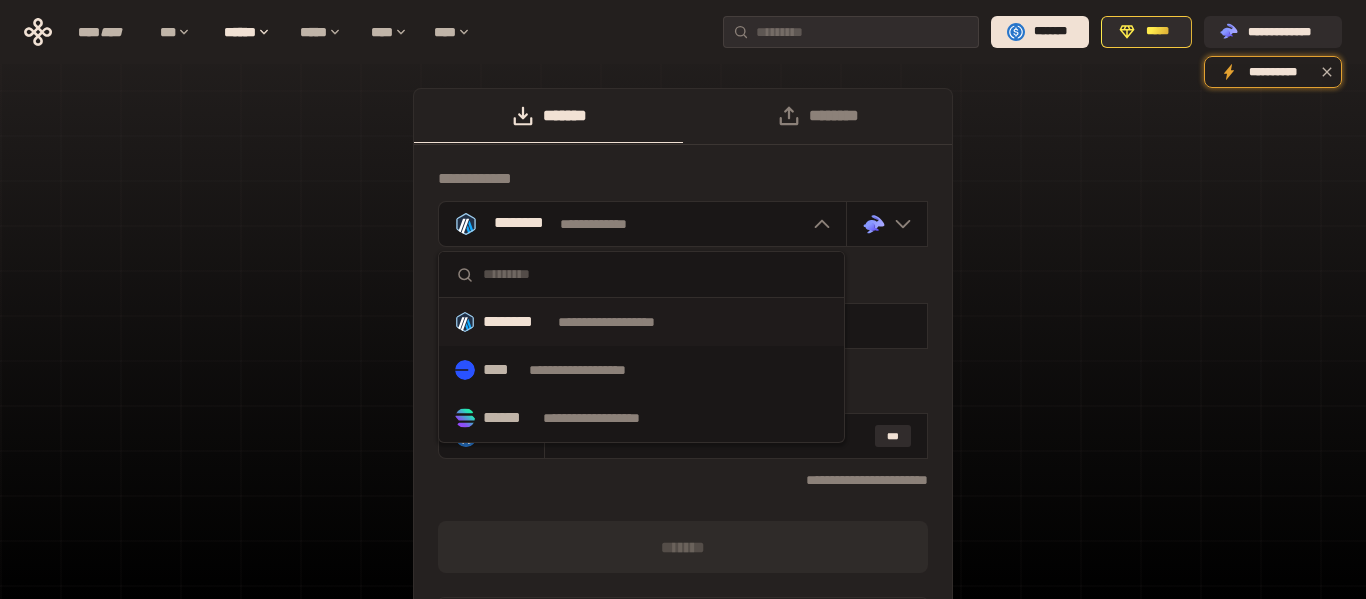 click on "[FIRST] [LAST] [COMPANY] [PRODUCT] [VERSION] [OS] [BUILD] [DATE] [BUILD] [VERSION] [OS] [BUILD]
.st0{fill:url(#SVGID_1_);}
.st1{fill-rule:evenodd;clip-rule:evenodd;fill:url(#SVGID_00000161597173617360504640000012432366591255278478_);}
.st2{fill-rule:evenodd;clip-rule:evenodd;fill:url(#SVGID_00000021803777515098205300000017382971856690286485_);}
.st3{fill:url(#SVGID_00000031192219548086493050000012287181694732331425_);}
[FIRST] [LAST] [COMPANY] [PRODUCT] [VERSION] [OS] [BUILD] [DATE] [BUILD] [VERSION] [OS] [BUILD]" at bounding box center [683, 402] 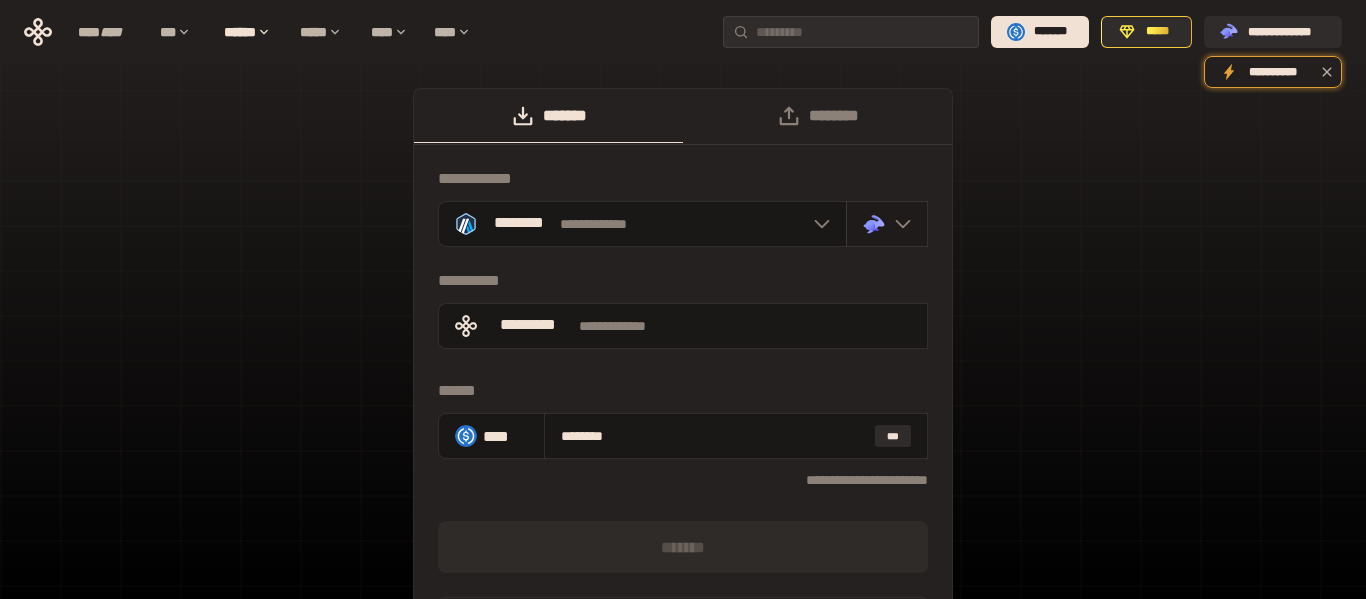 click 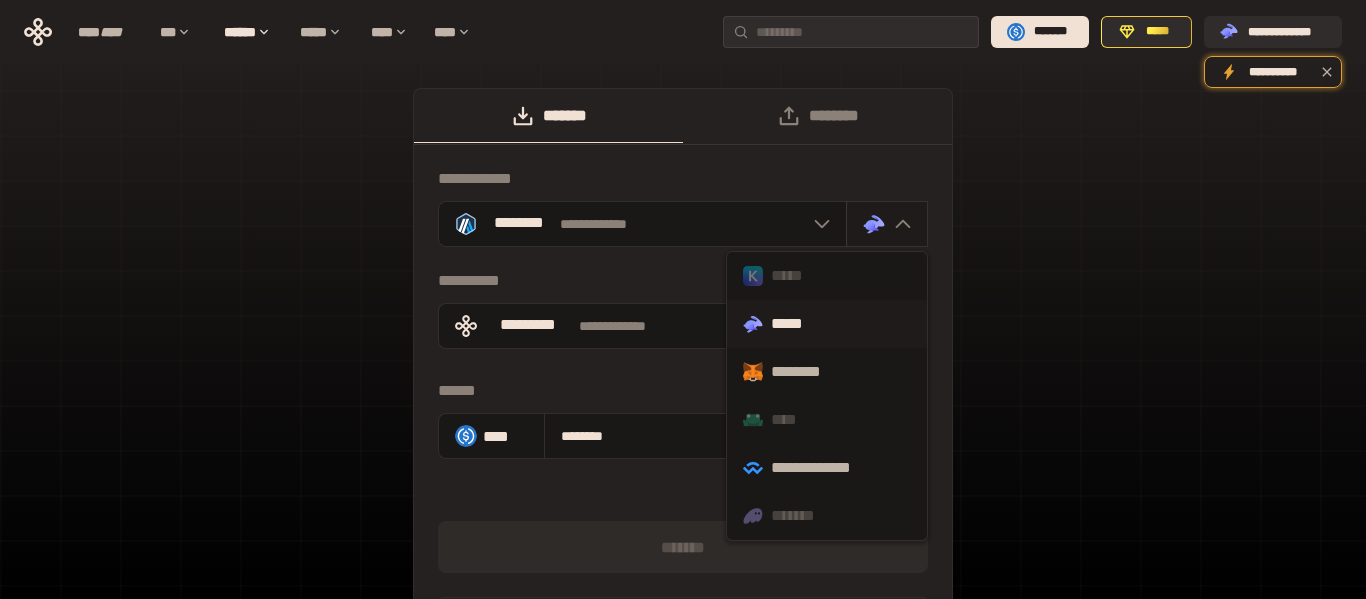 click 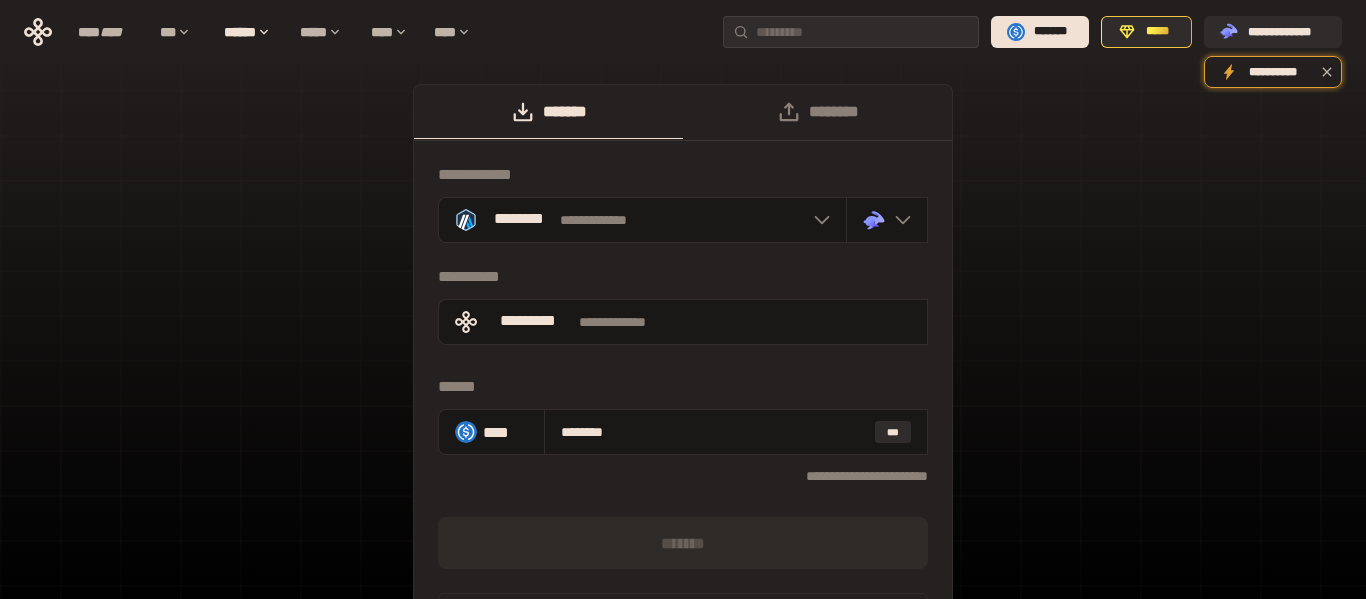 scroll, scrollTop: 0, scrollLeft: 0, axis: both 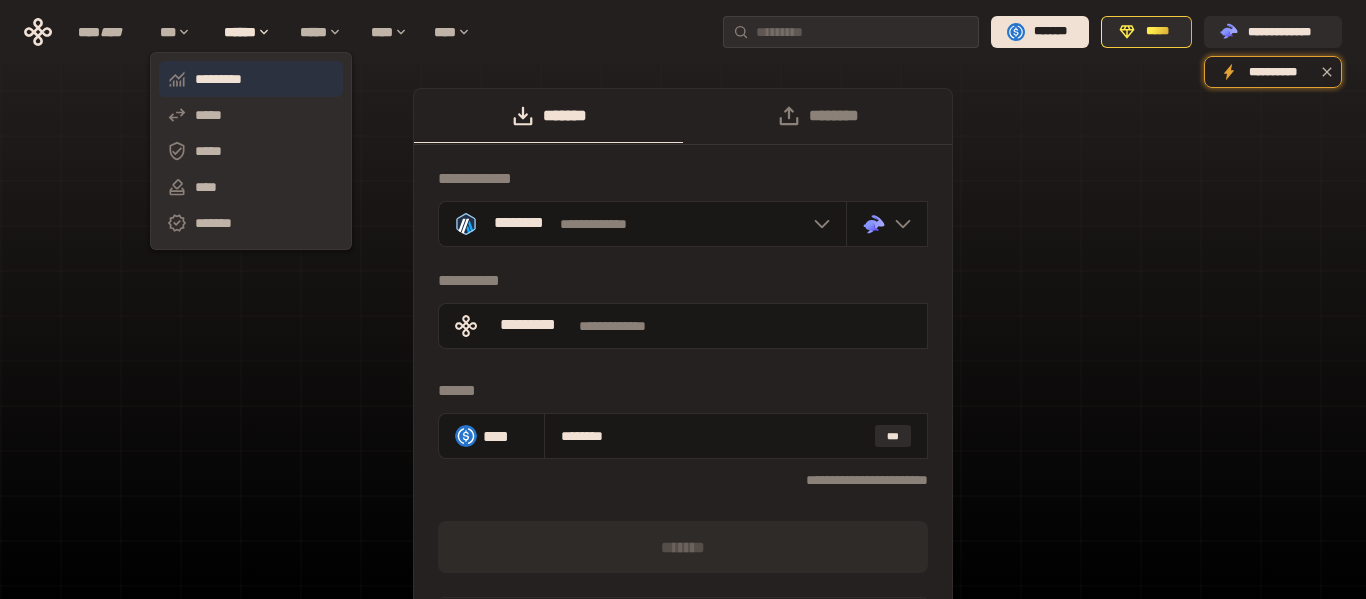 click on "*********" at bounding box center (251, 79) 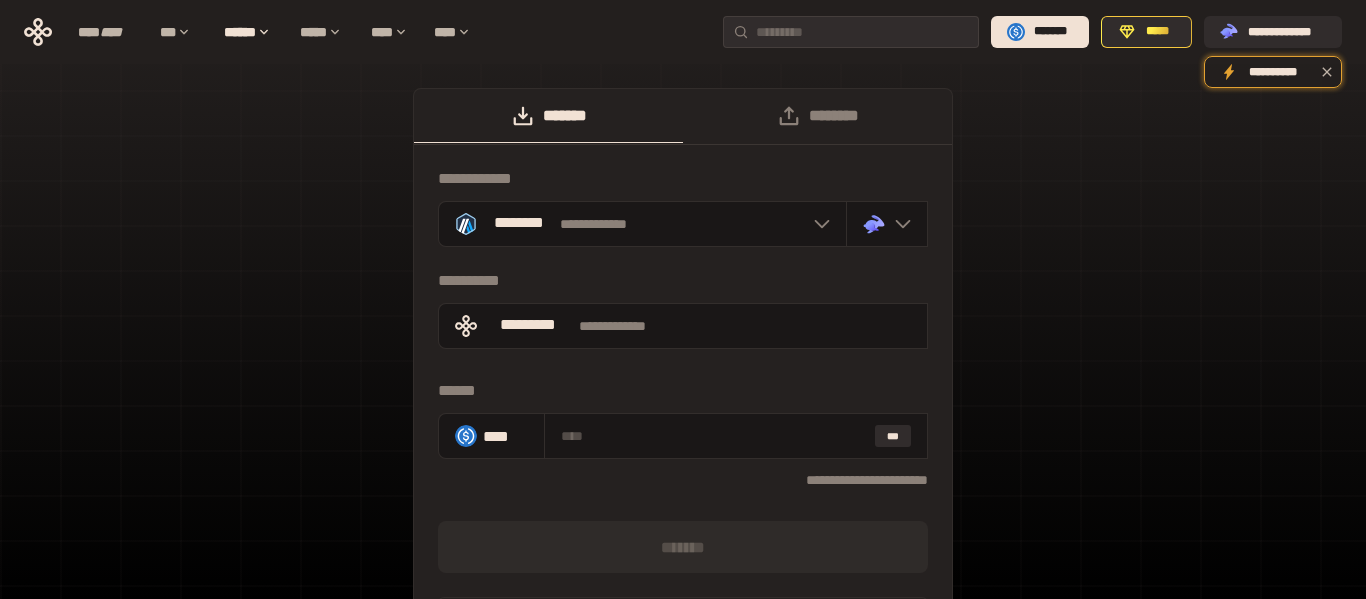 type on "********" 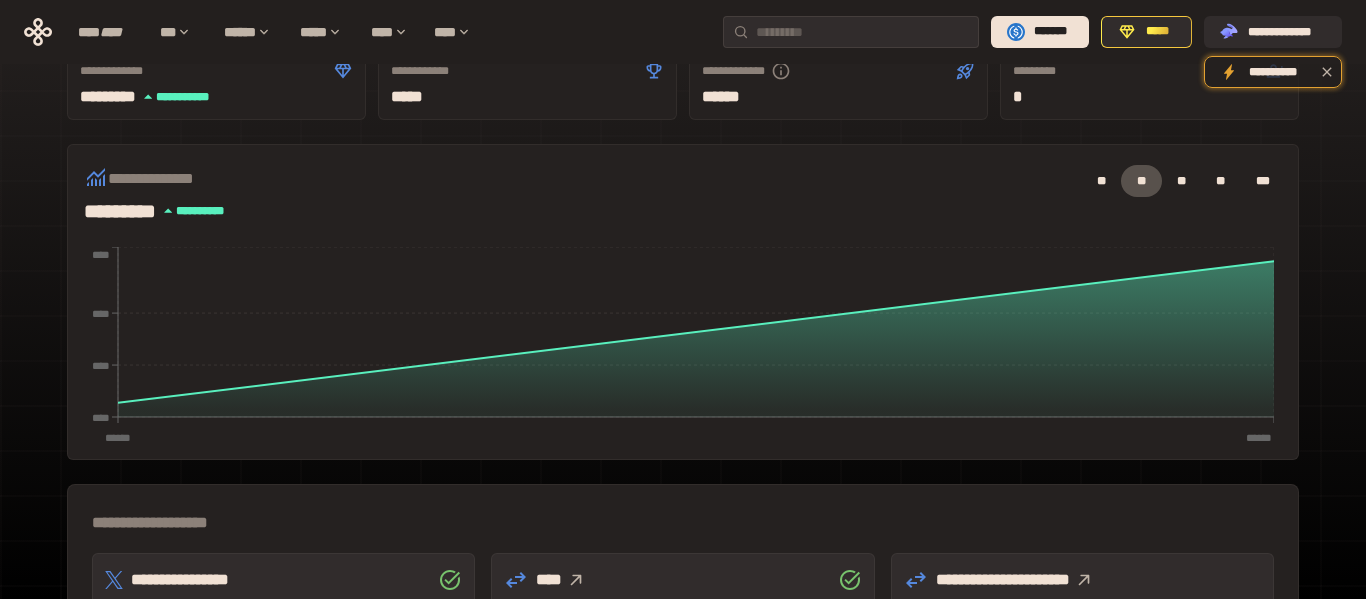 scroll, scrollTop: 145, scrollLeft: 0, axis: vertical 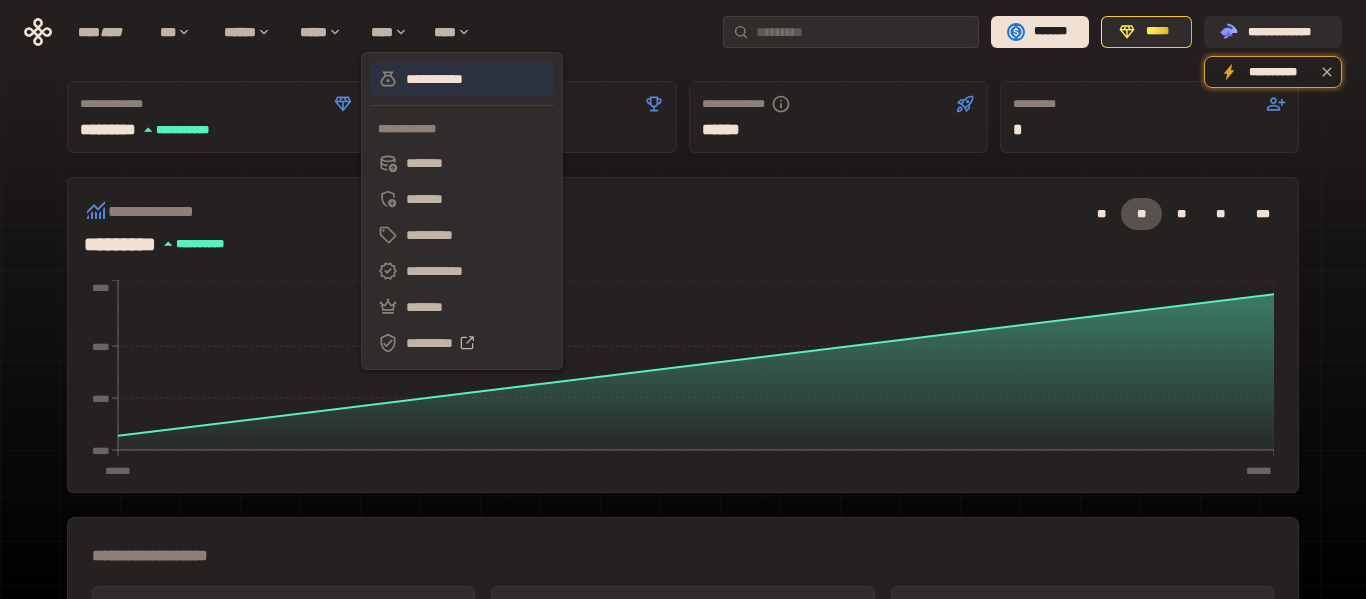 click on "**********" at bounding box center (462, 79) 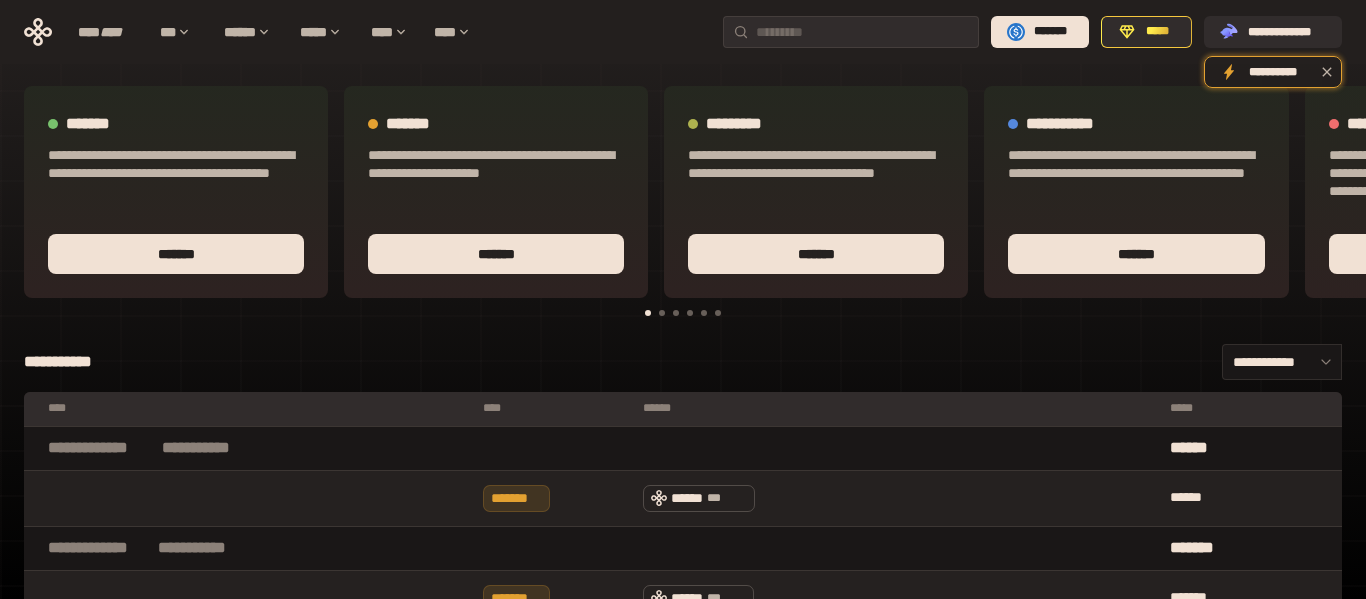 scroll, scrollTop: 0, scrollLeft: 0, axis: both 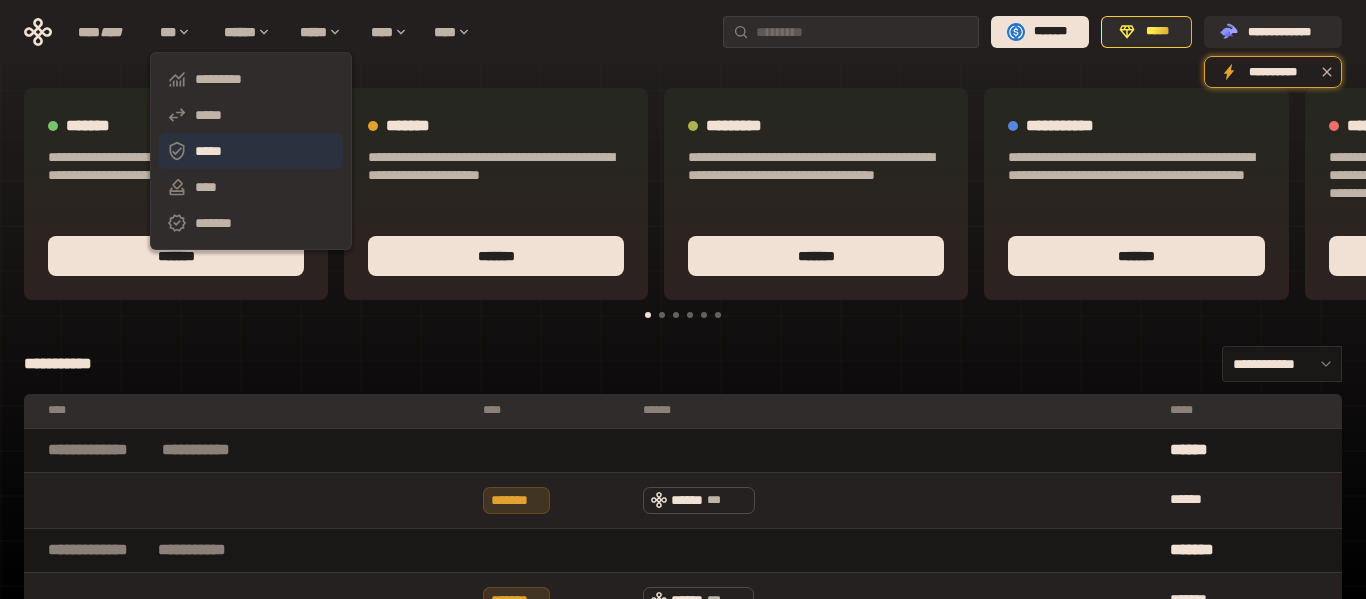 click on "*****" at bounding box center [251, 151] 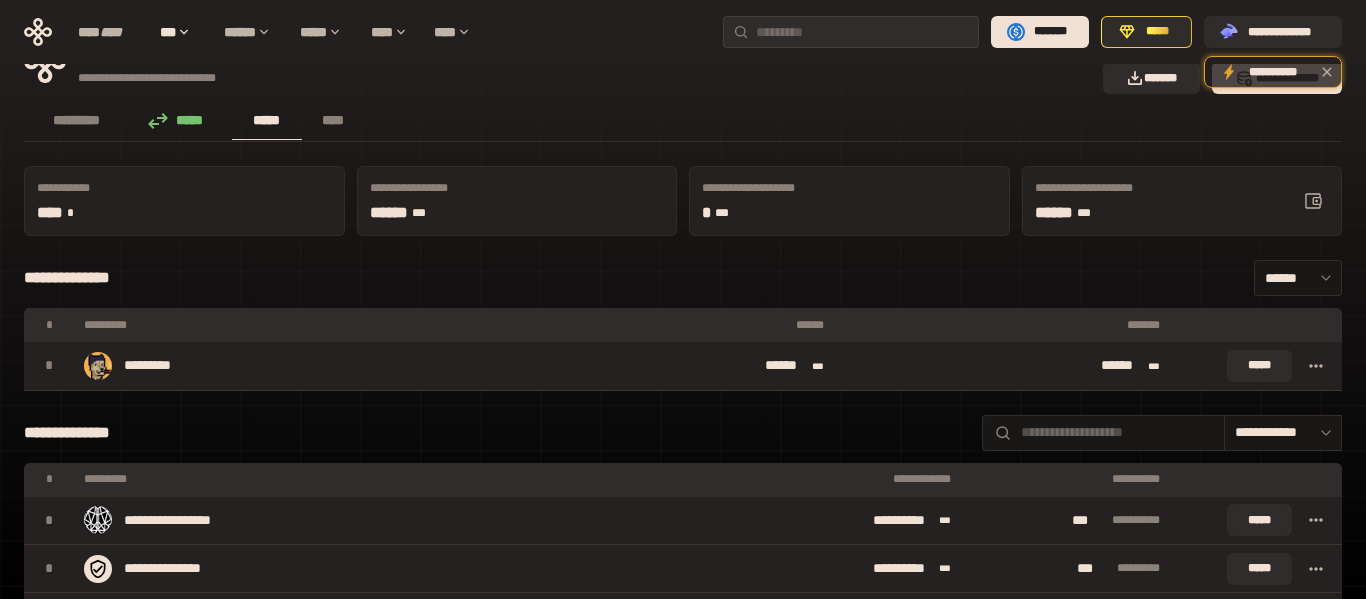 scroll, scrollTop: 0, scrollLeft: 0, axis: both 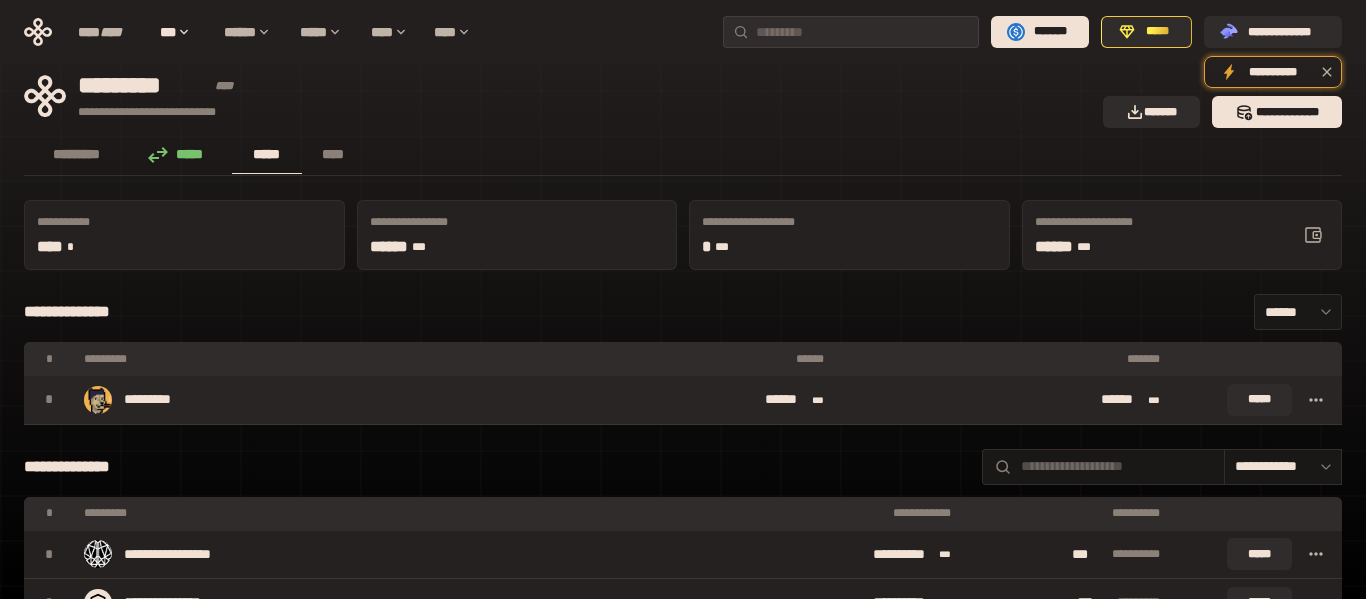 click on "*********" at bounding box center (288, 400) 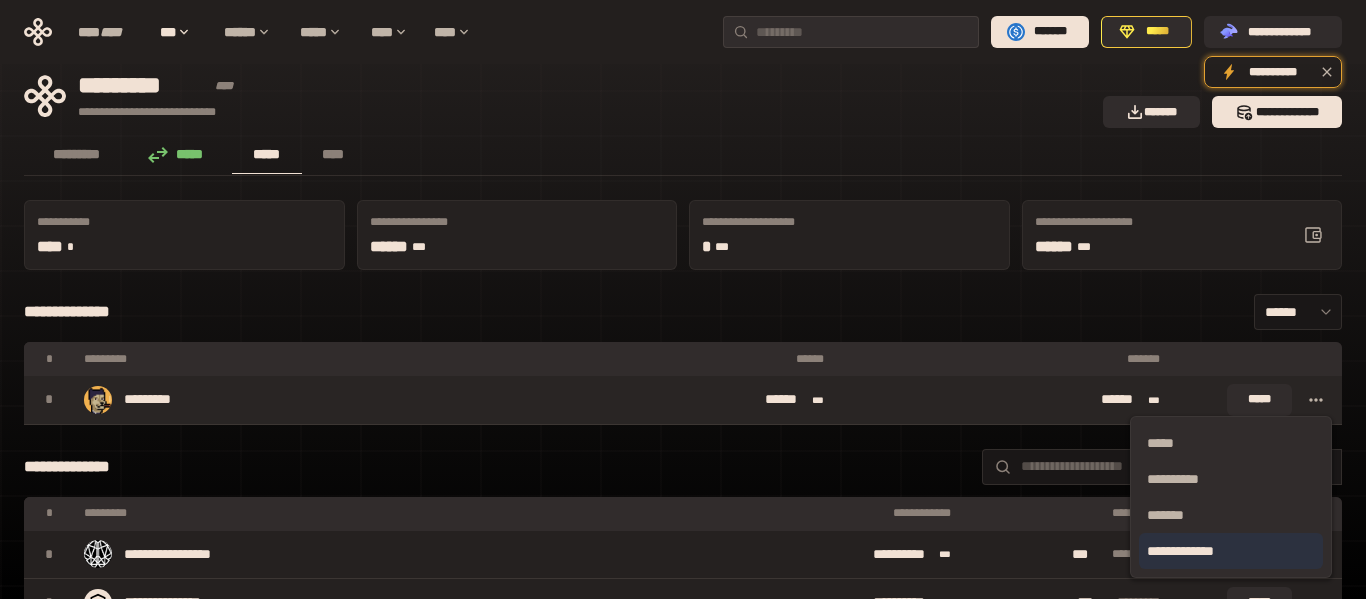 click on "**********" at bounding box center [1231, 551] 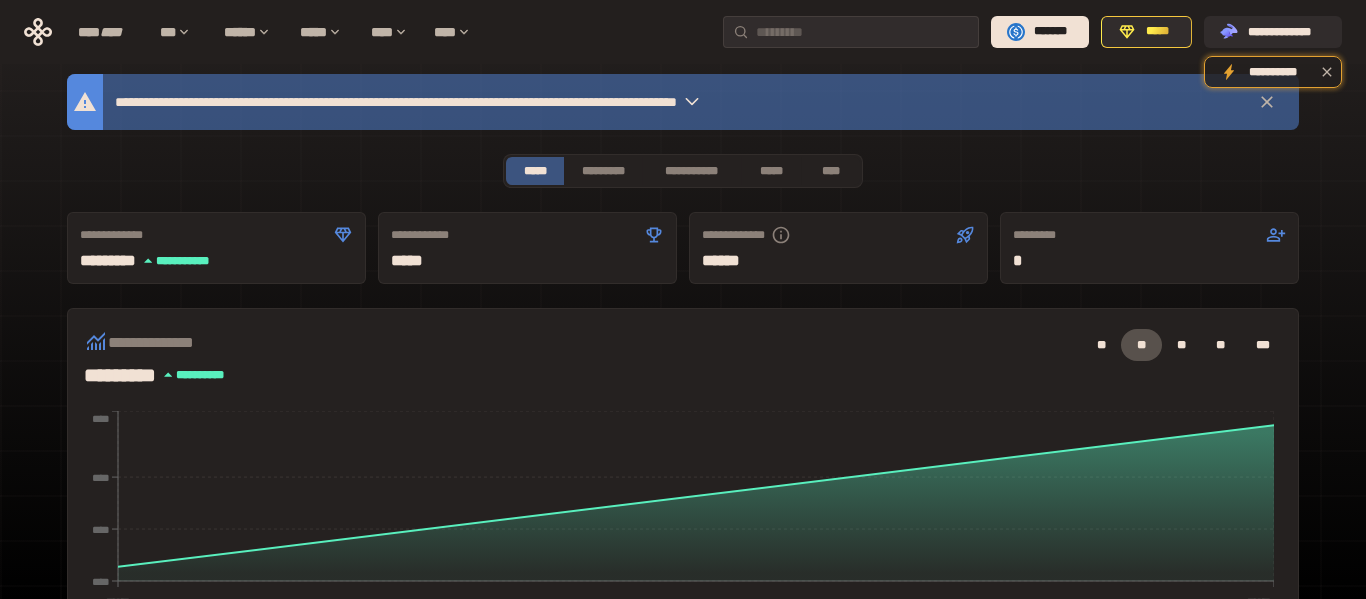 scroll, scrollTop: 0, scrollLeft: 0, axis: both 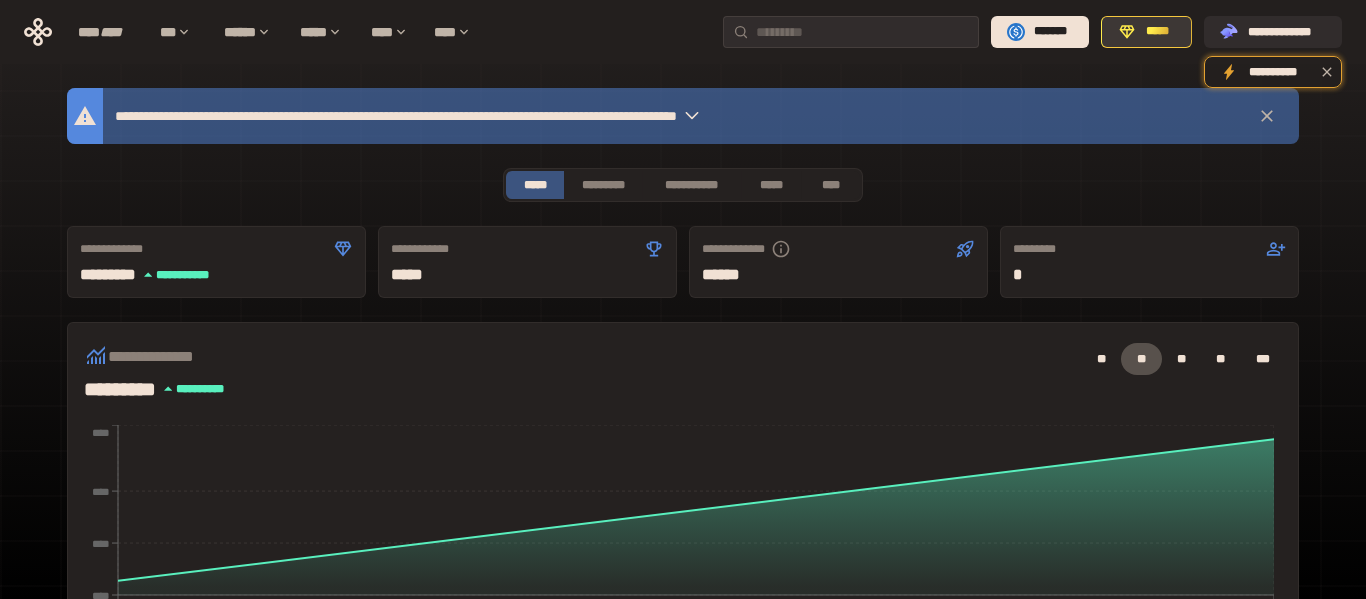 click on "*****" at bounding box center [1157, 32] 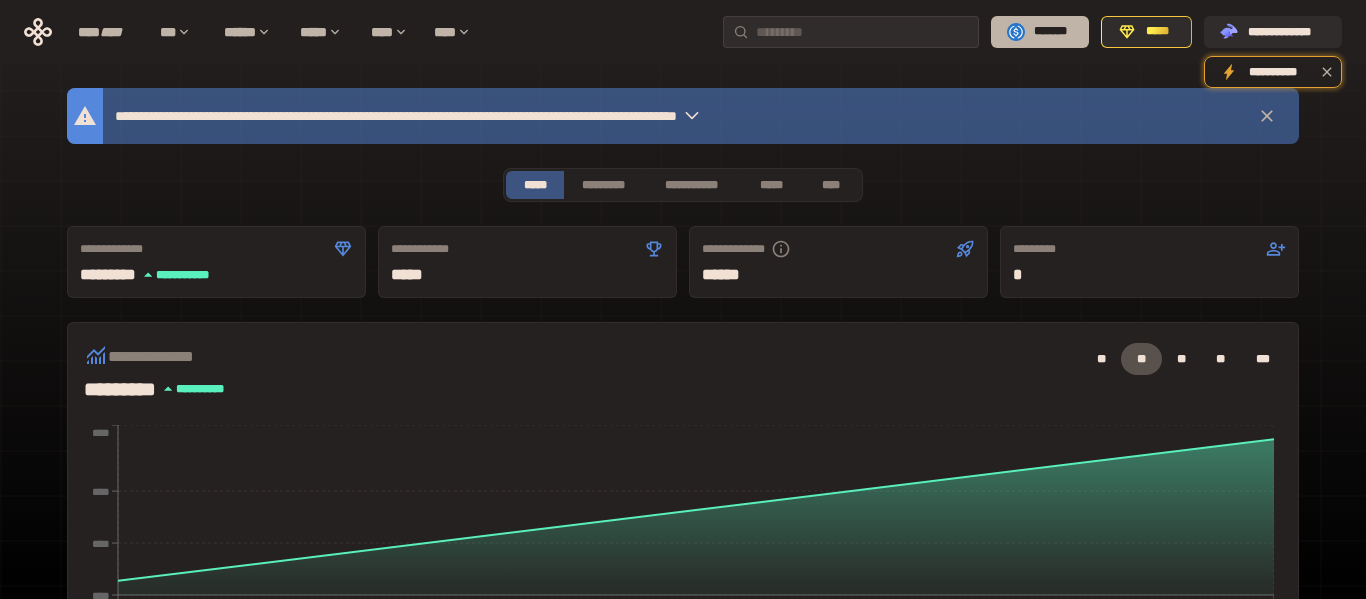 click on "*******" at bounding box center [1051, 32] 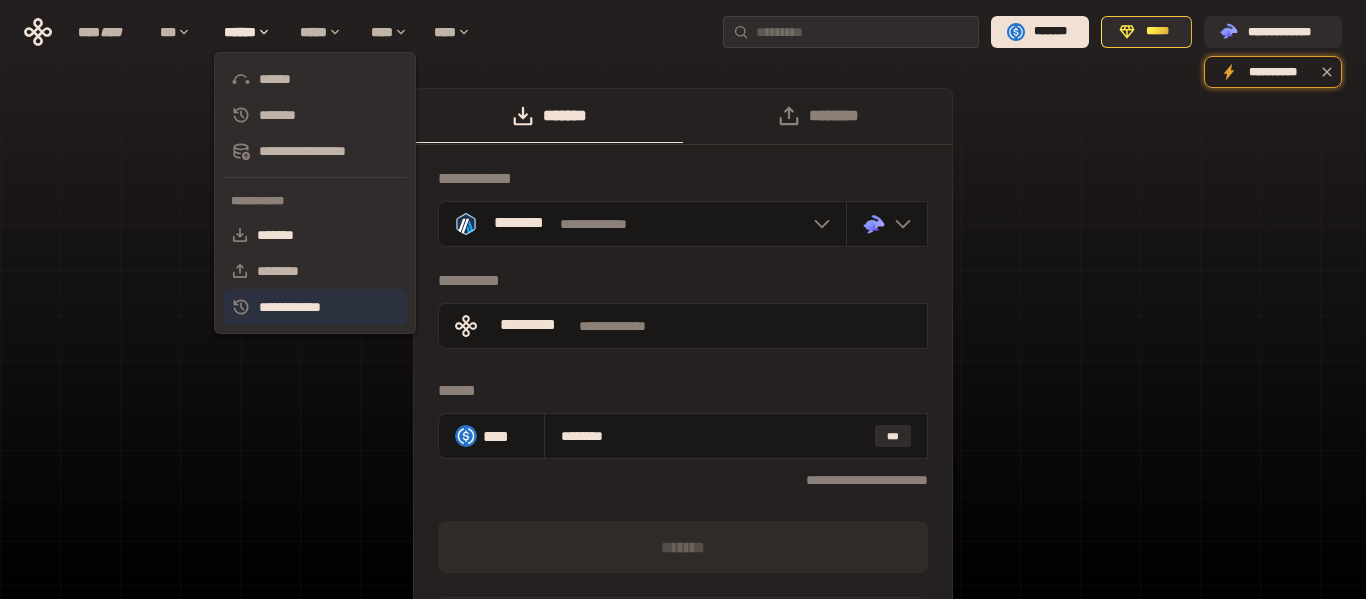 click on "**********" at bounding box center [315, 307] 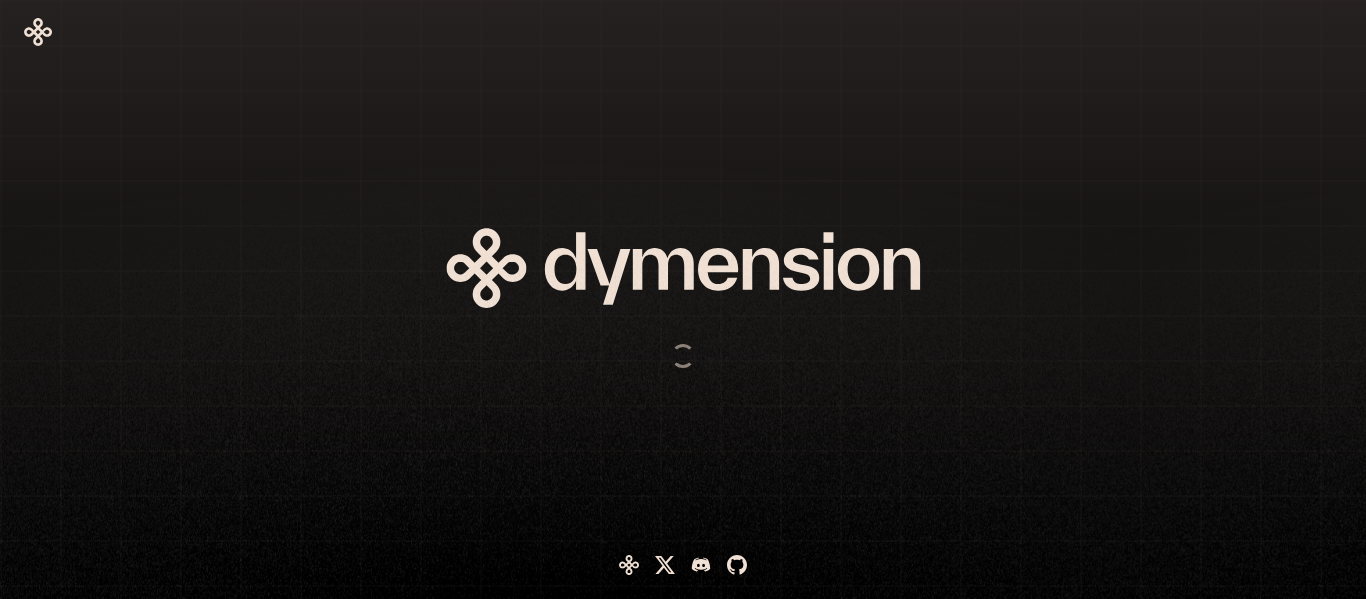 scroll, scrollTop: 0, scrollLeft: 0, axis: both 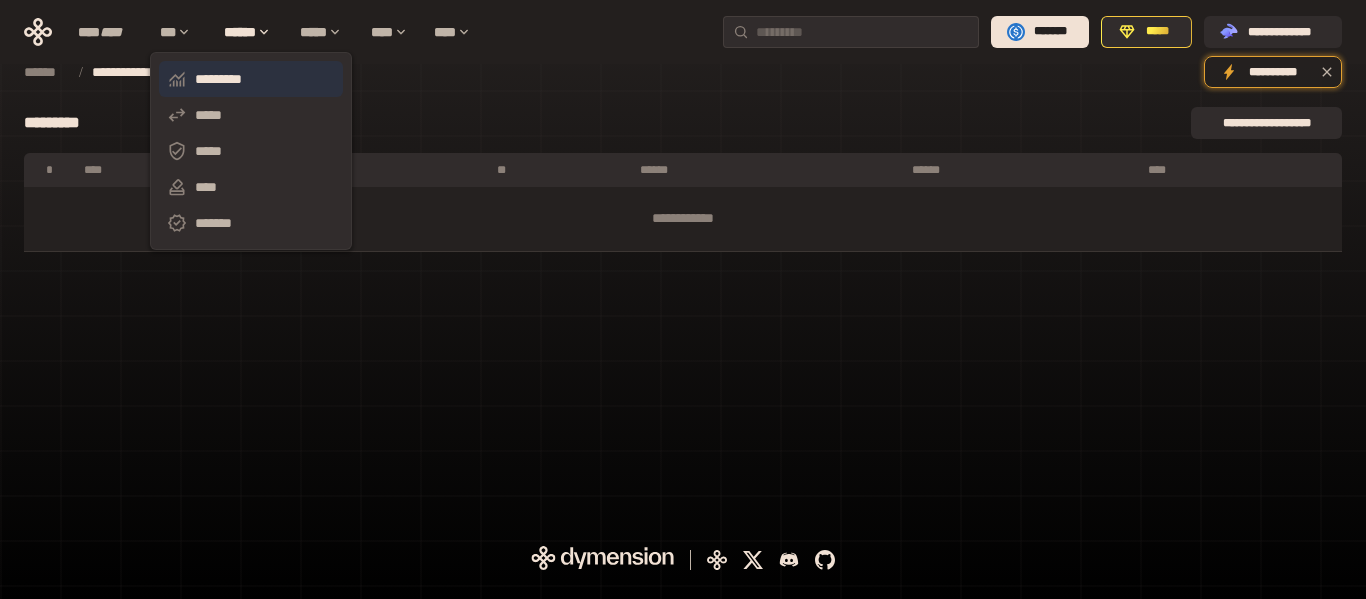click on "*********" at bounding box center (251, 79) 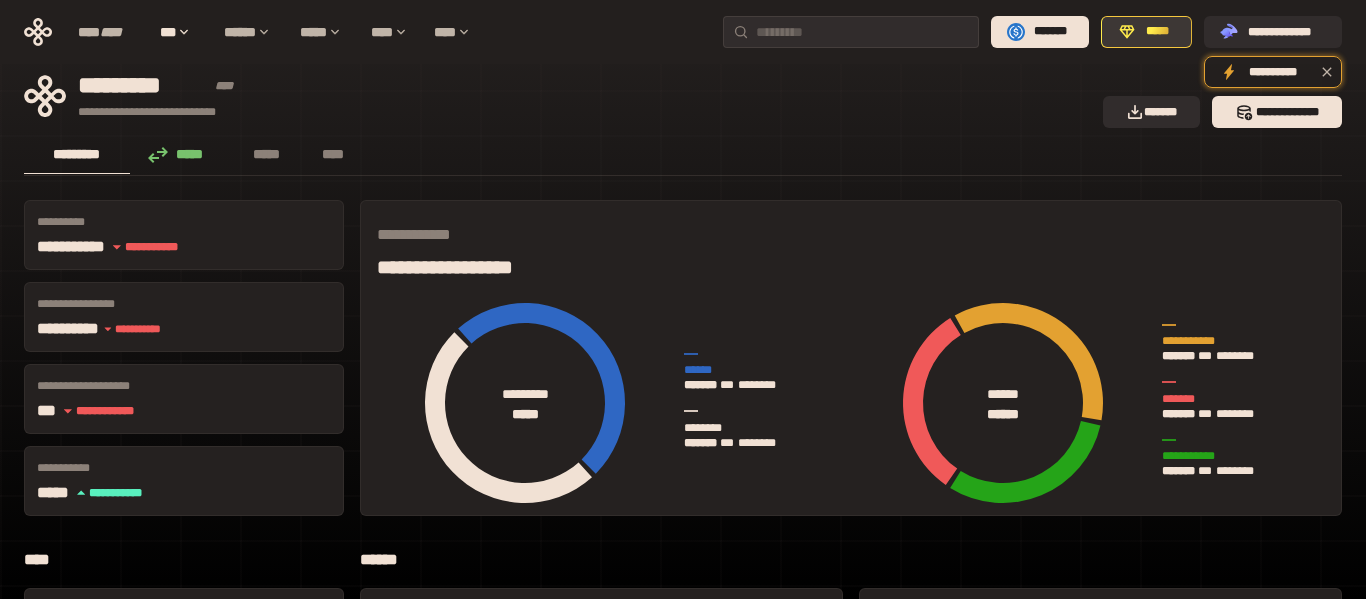click 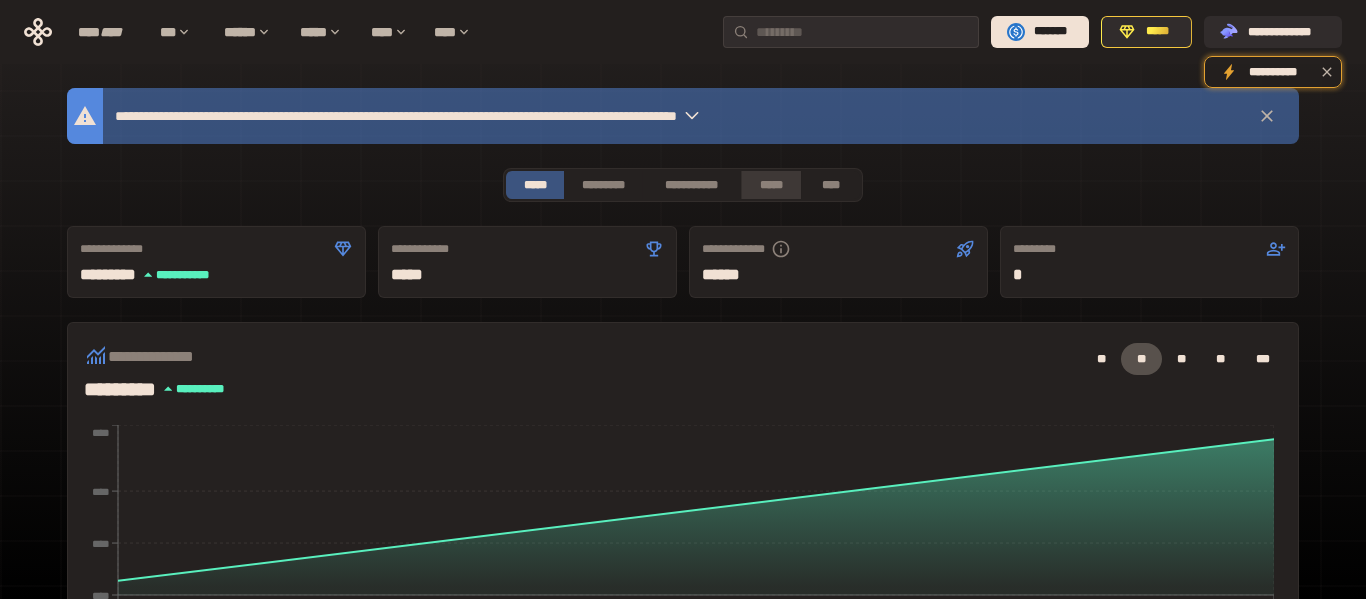 click on "*****" at bounding box center (770, 185) 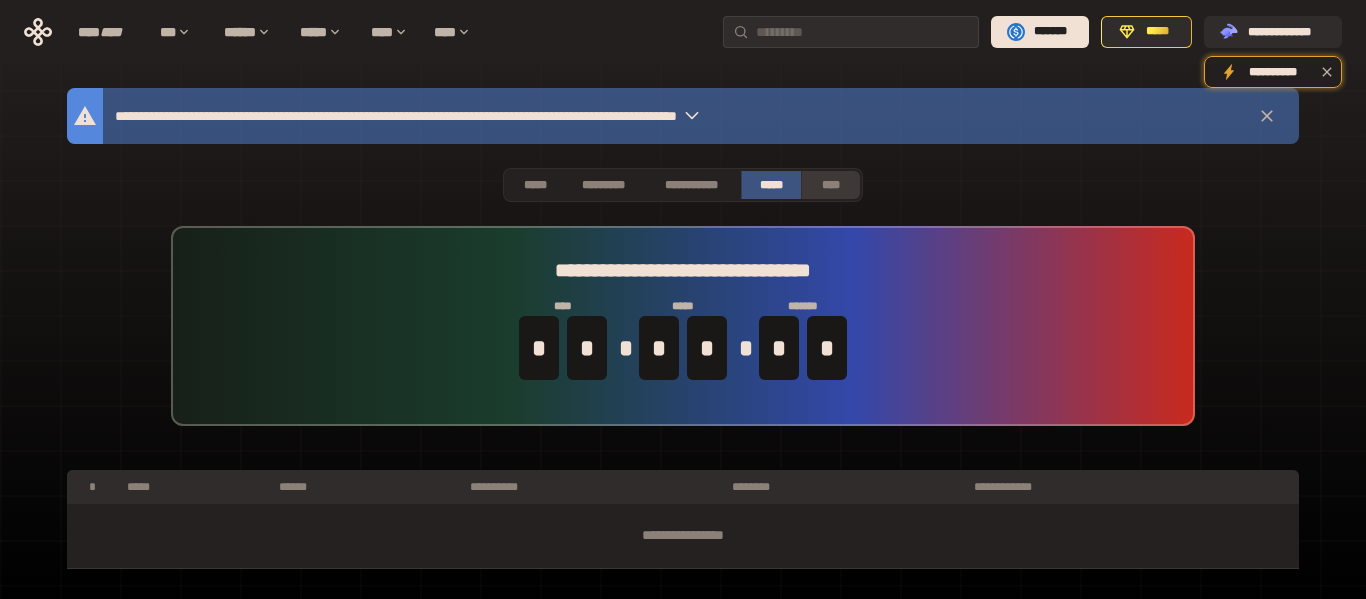 click on "****" at bounding box center [830, 185] 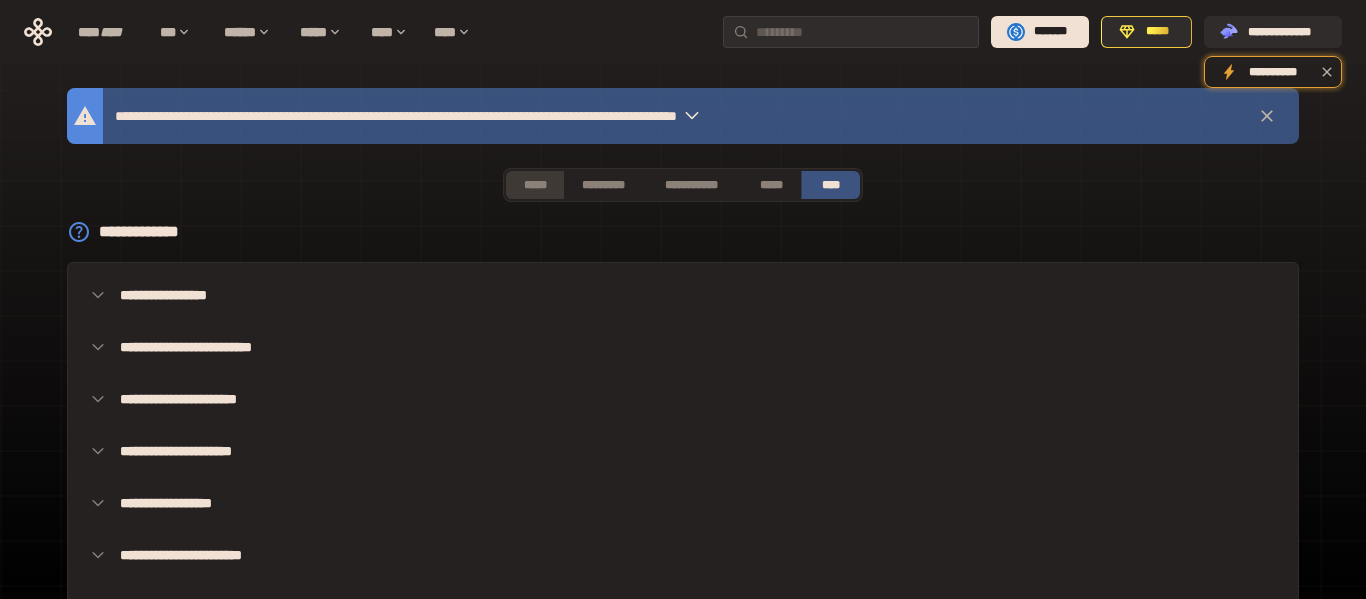 click on "*****" at bounding box center (535, 185) 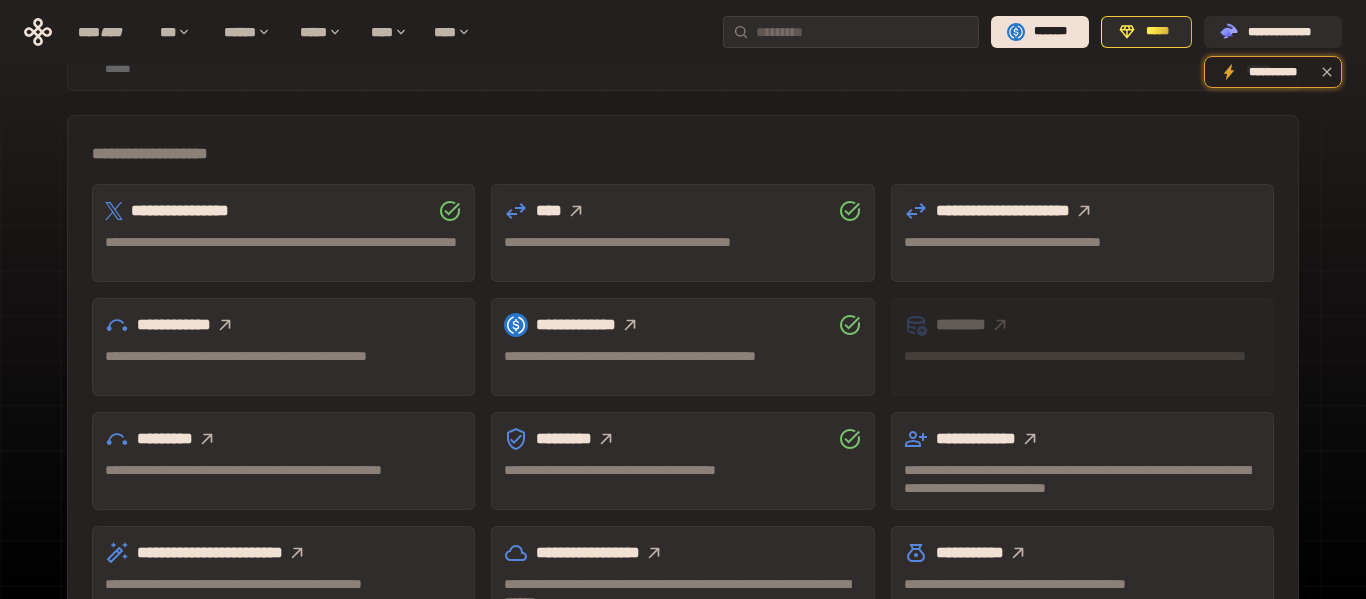 scroll, scrollTop: 553, scrollLeft: 0, axis: vertical 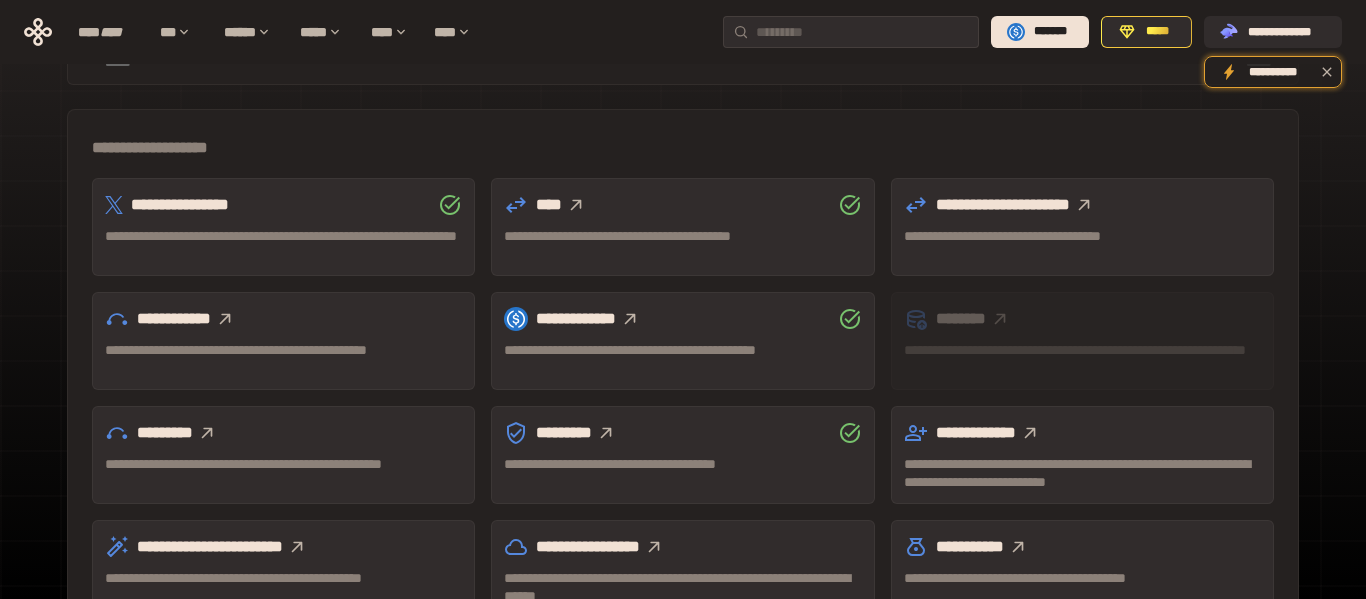 click 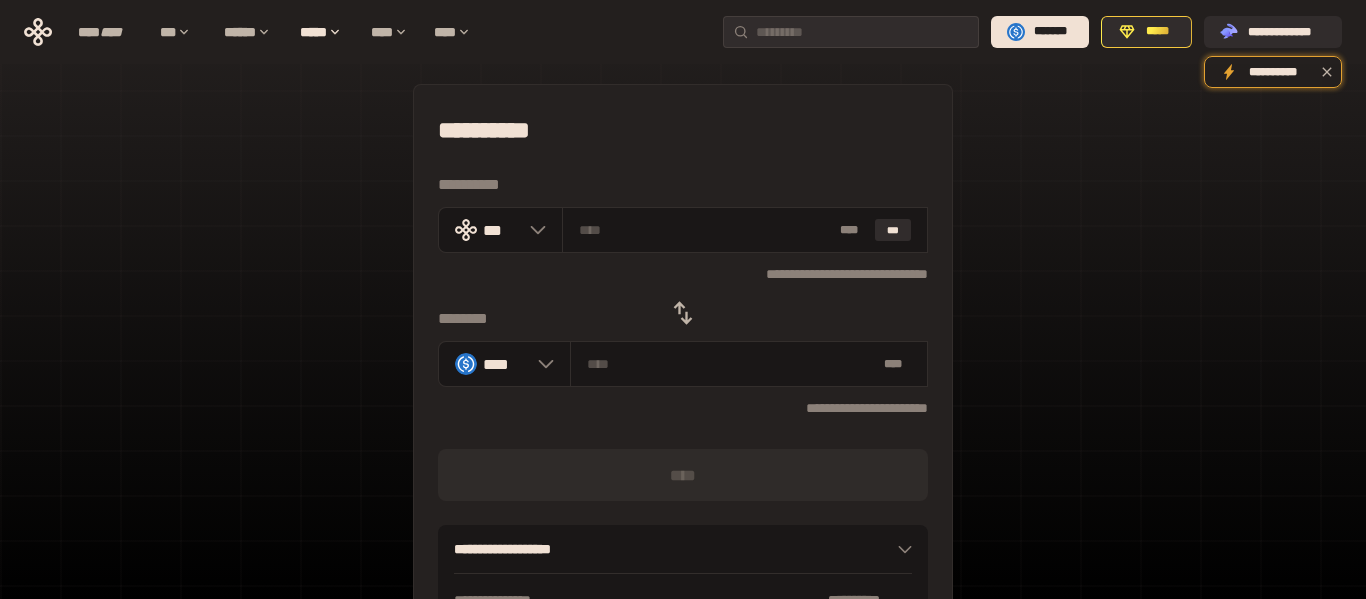 scroll, scrollTop: 0, scrollLeft: 0, axis: both 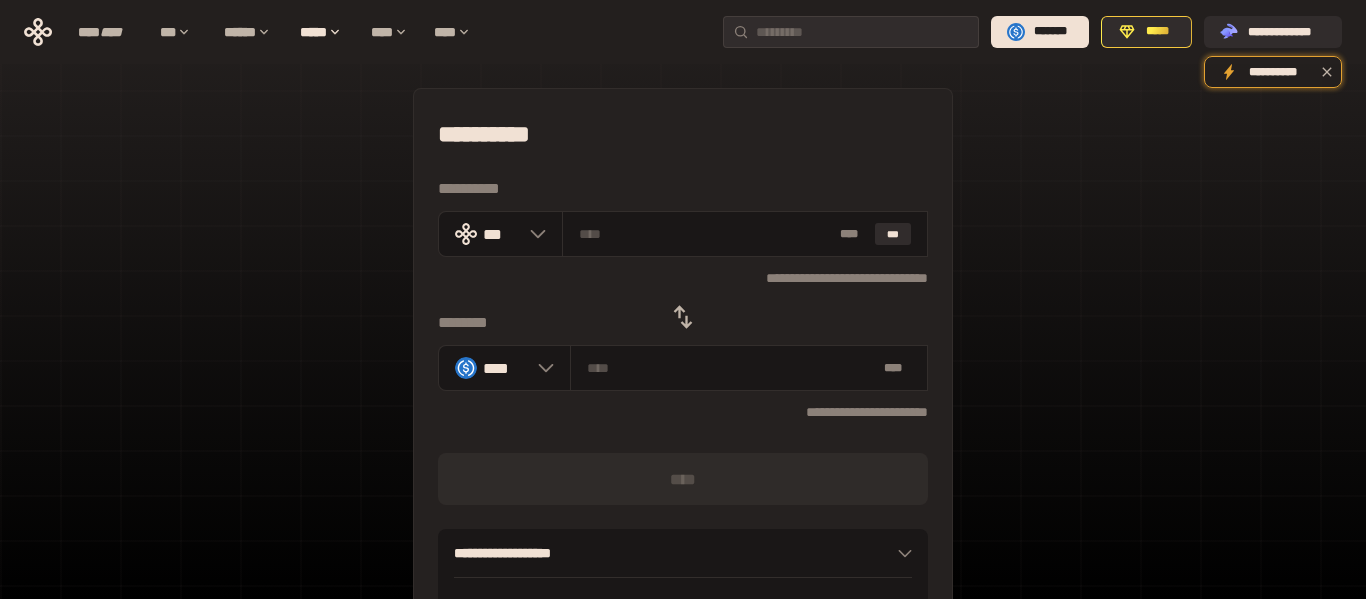 click at bounding box center (683, 317) 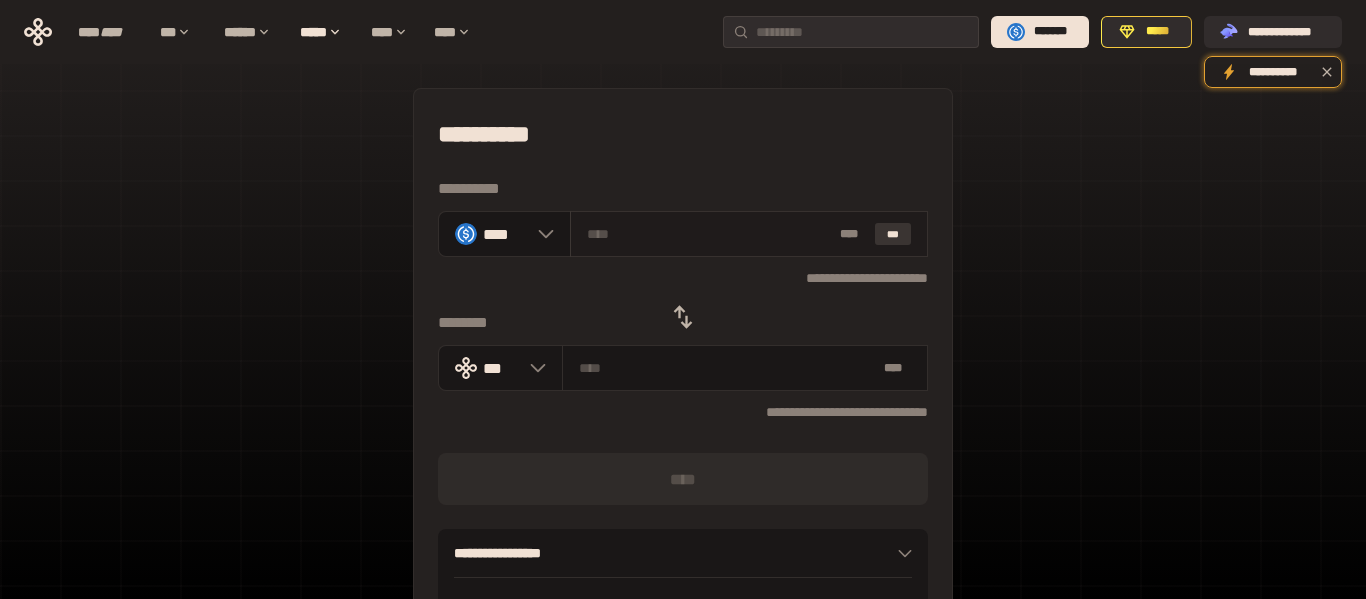 click on "***" at bounding box center [893, 234] 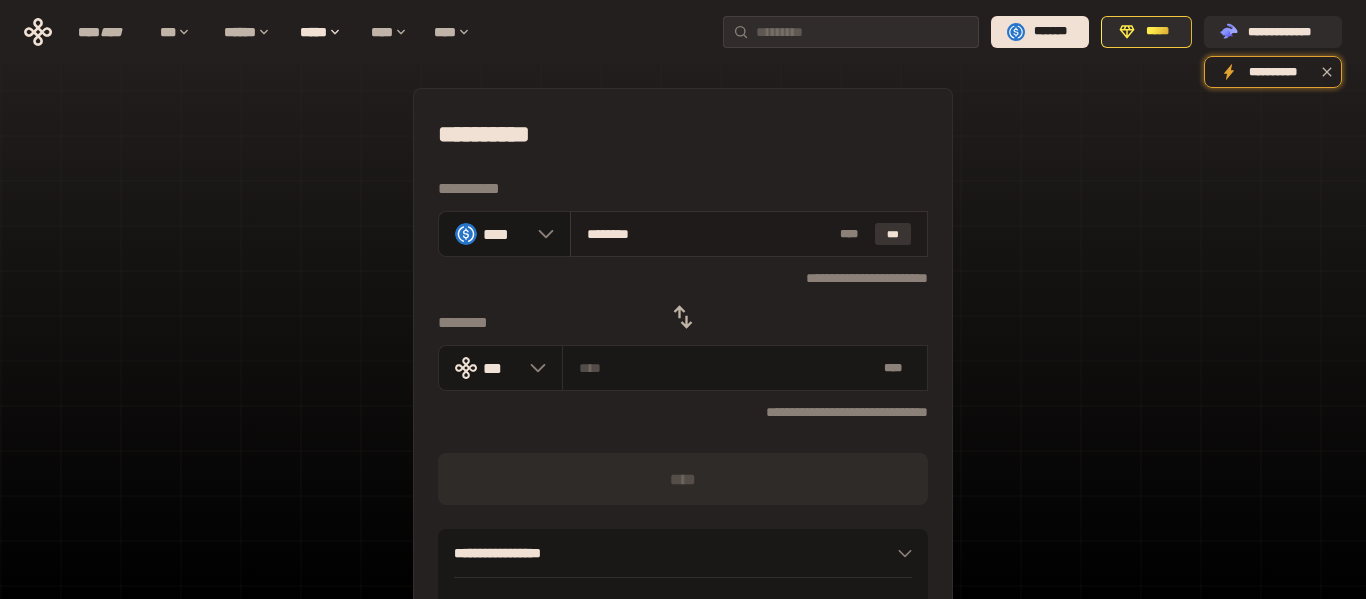type on "**********" 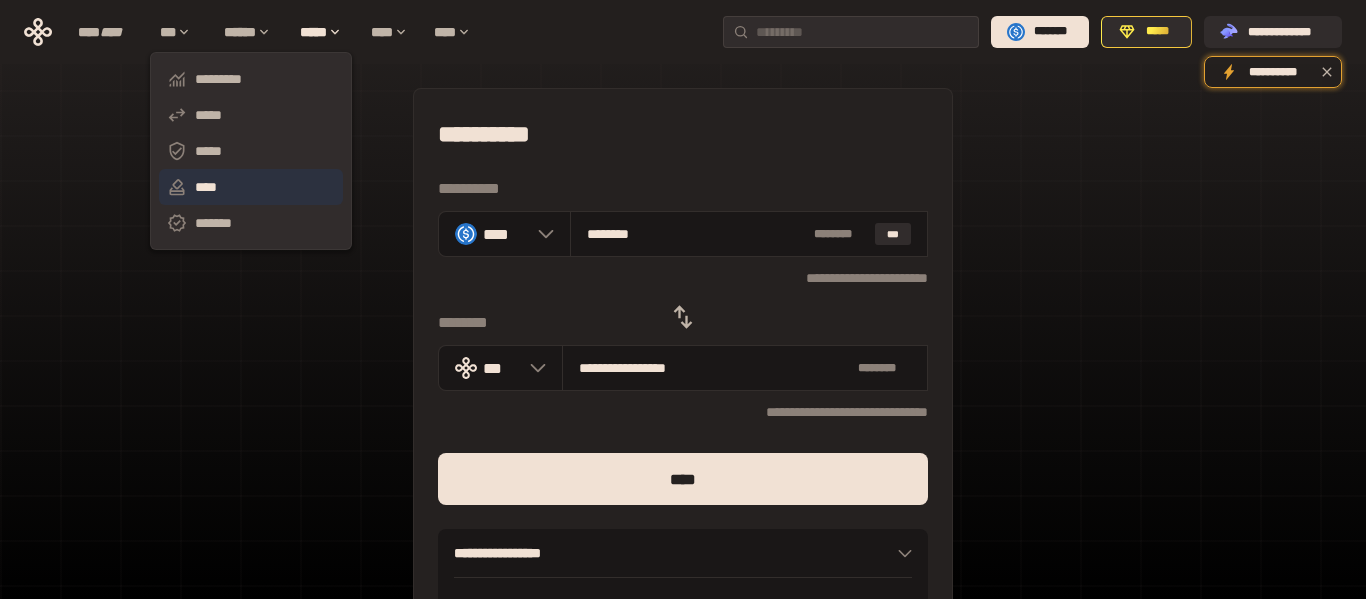 click on "****" at bounding box center [251, 187] 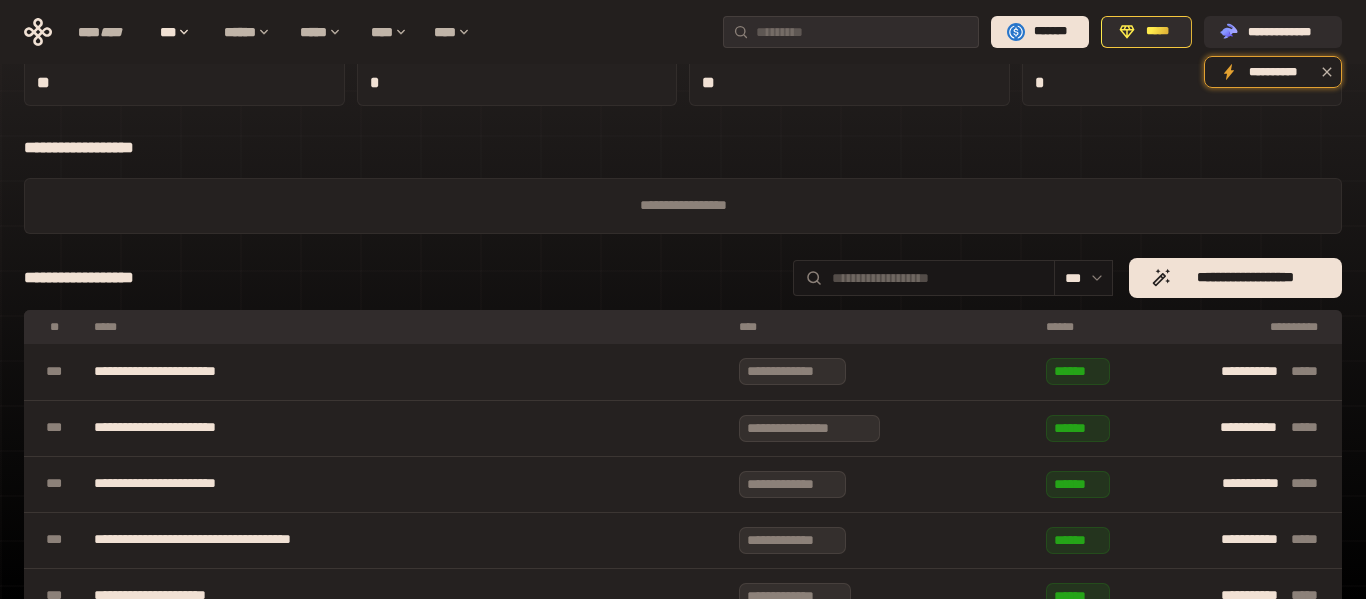 scroll, scrollTop: 0, scrollLeft: 0, axis: both 